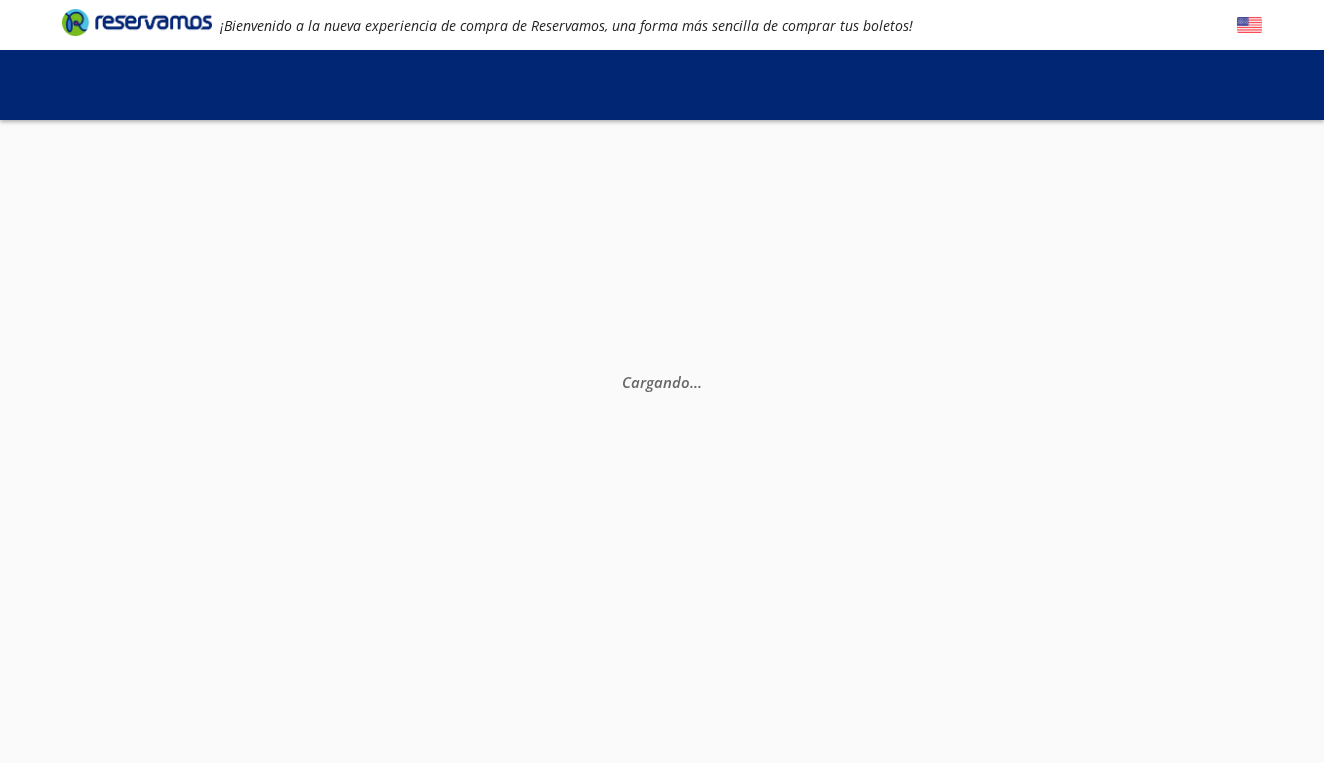 scroll, scrollTop: 0, scrollLeft: 0, axis: both 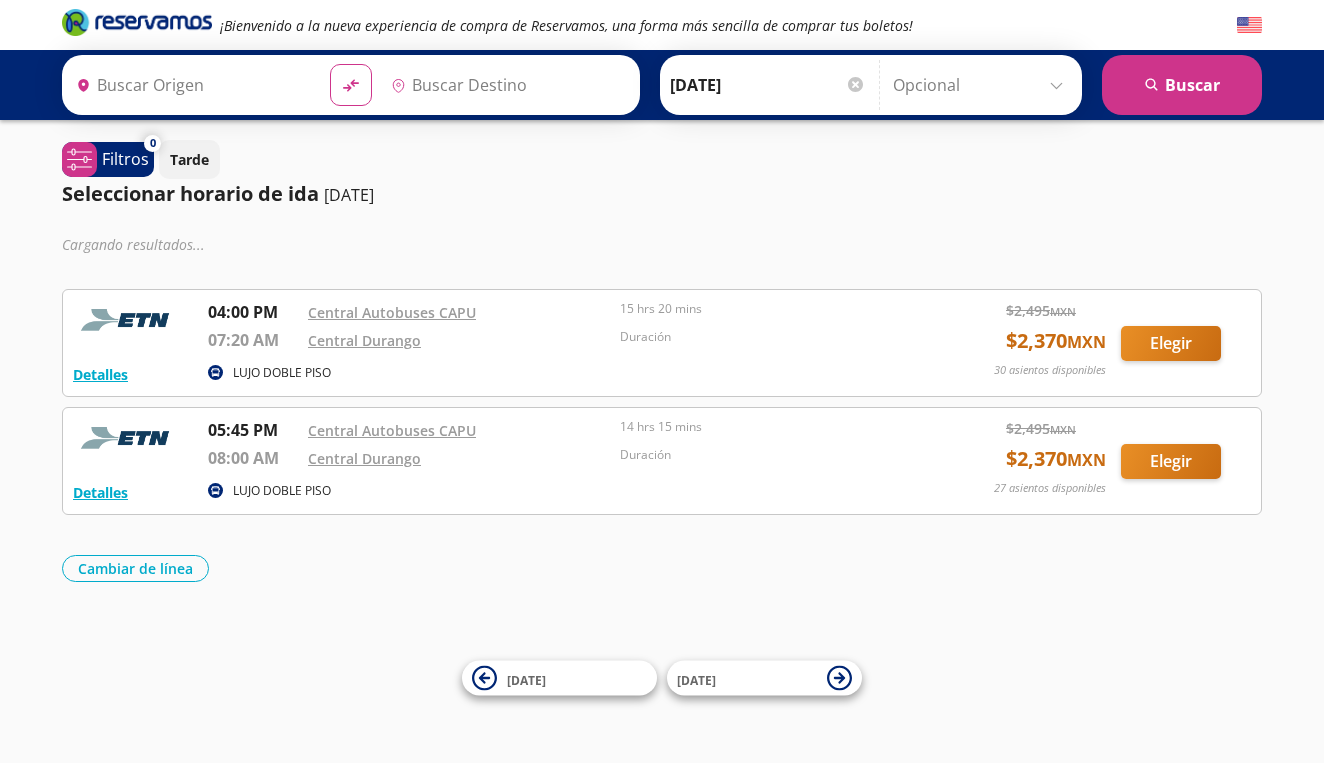type on "Puebla, Puebla" 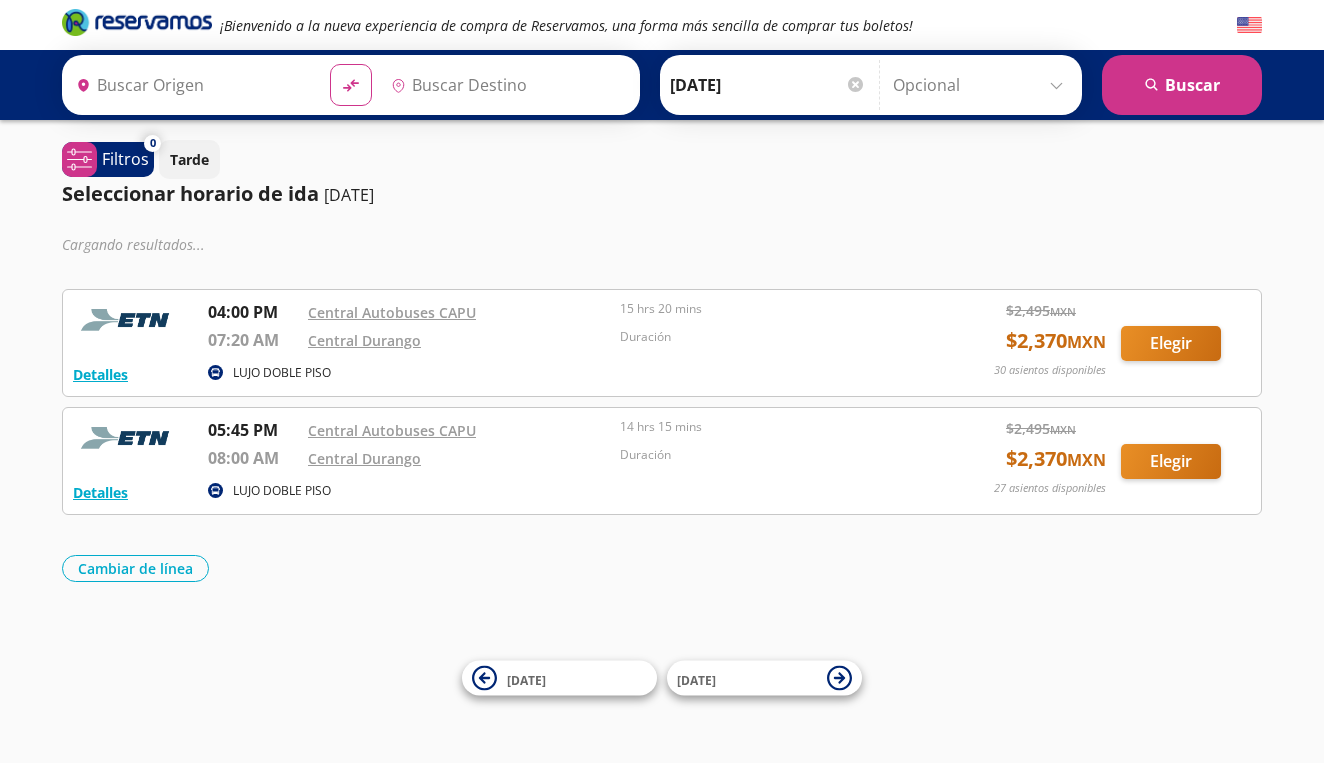 type on "Durango, Durango" 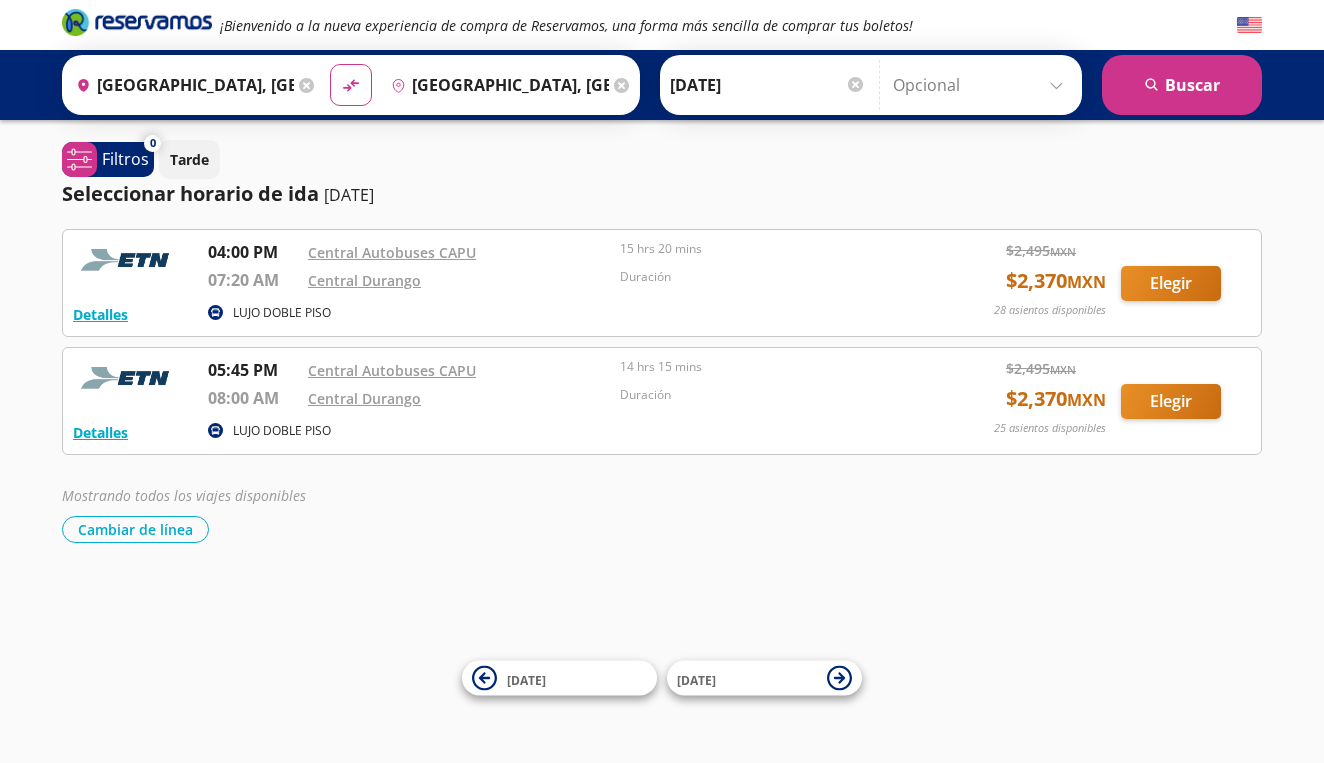 click on "Elegir" at bounding box center [1171, 401] 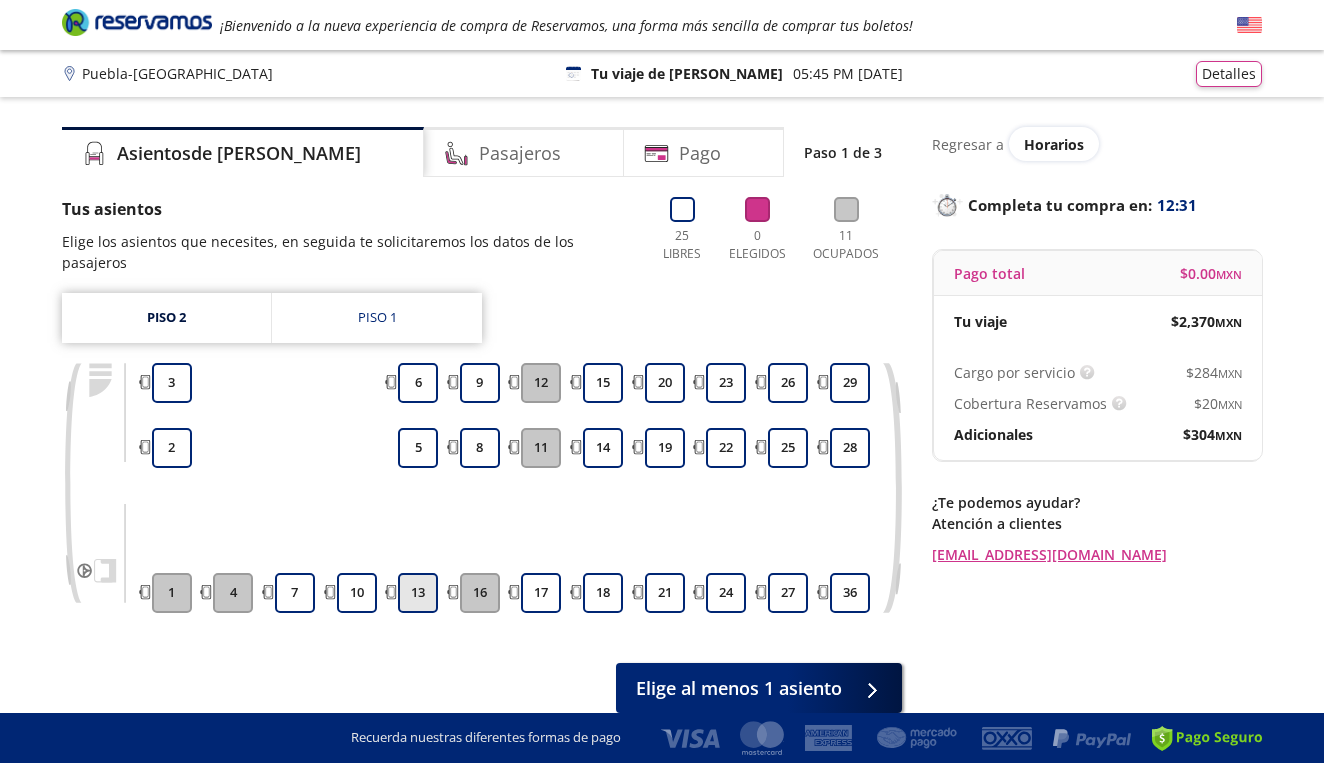click on "13" at bounding box center [418, 593] 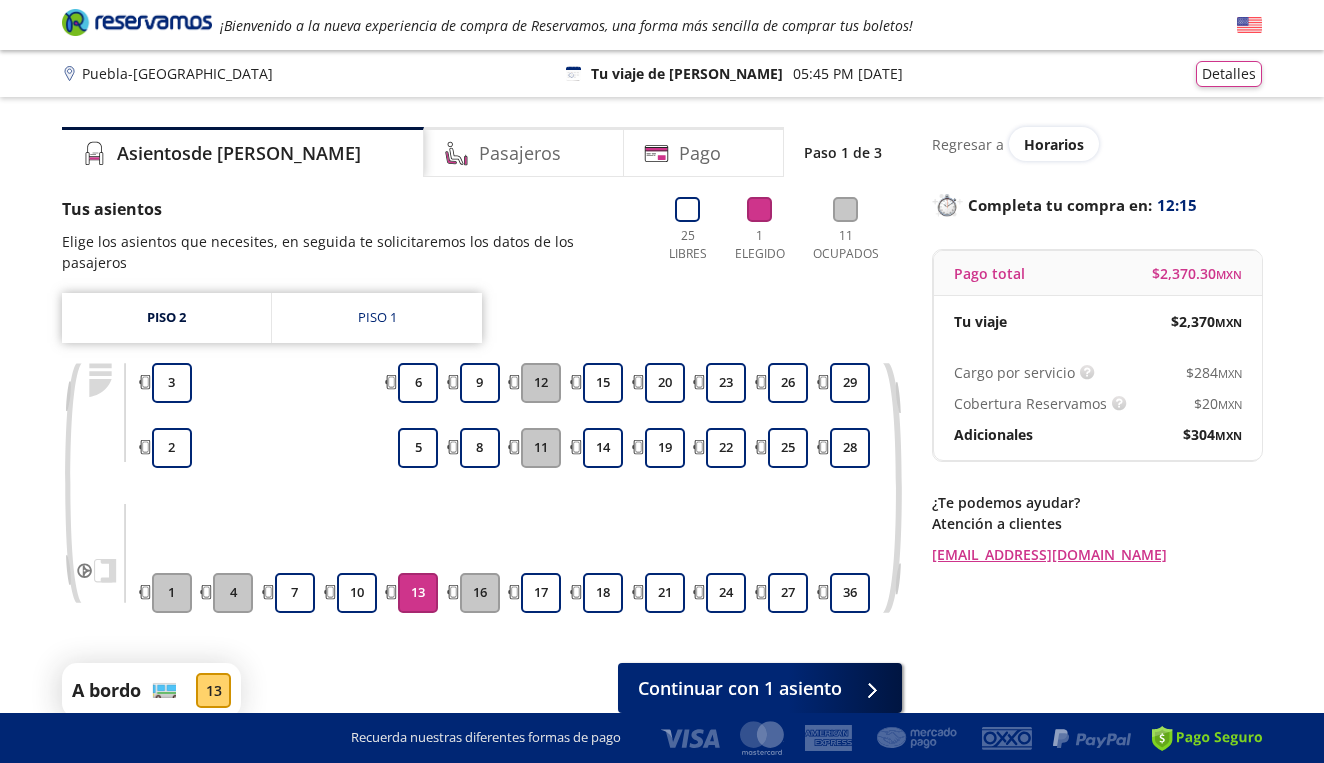 drag, startPoint x: 1300, startPoint y: 140, endPoint x: 1314, endPoint y: 235, distance: 96.02604 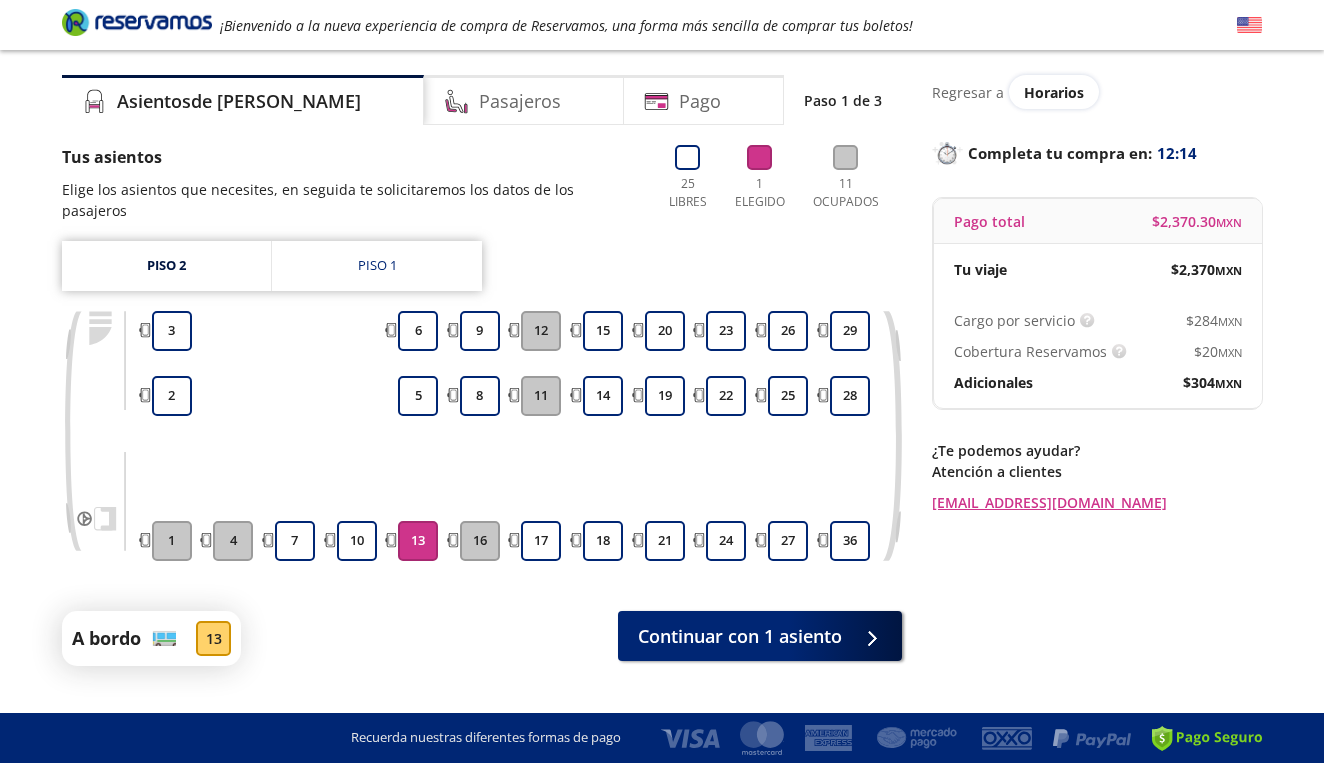 scroll, scrollTop: 75, scrollLeft: 0, axis: vertical 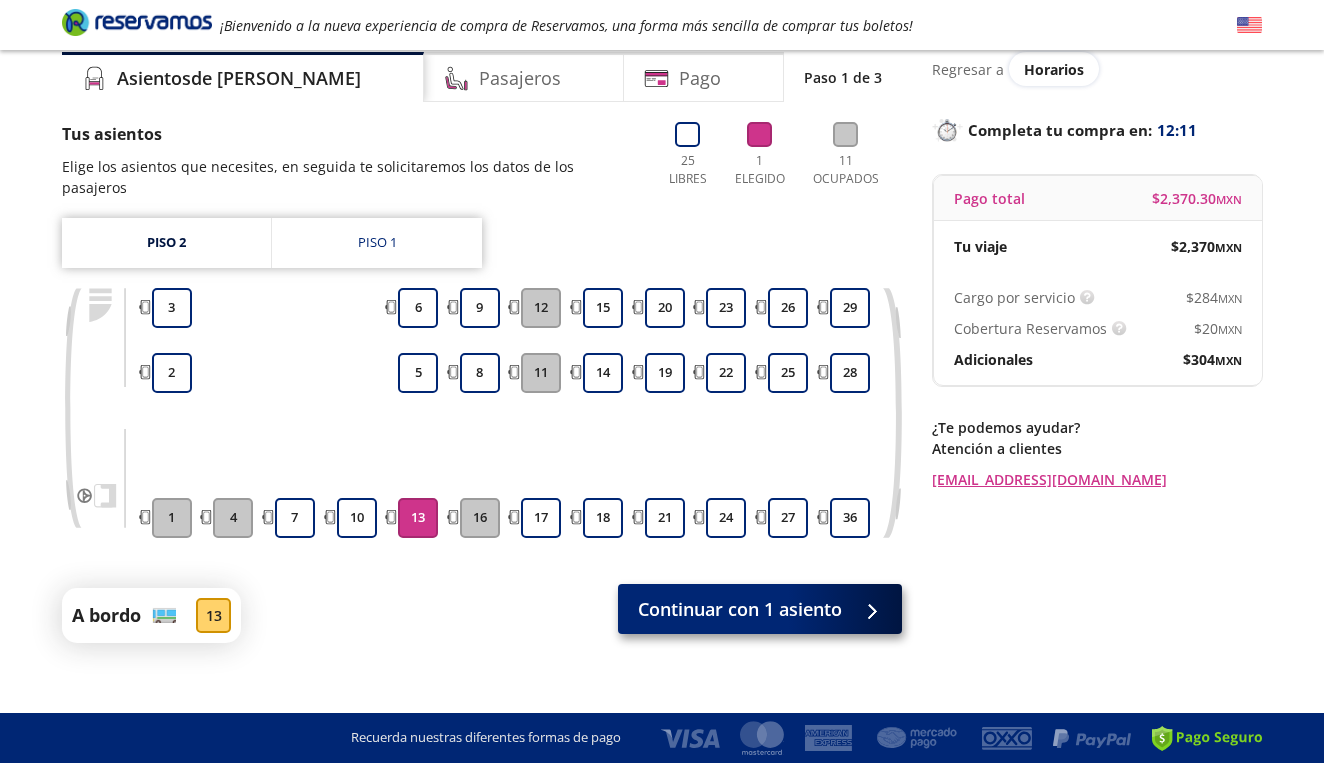 click at bounding box center (867, 609) 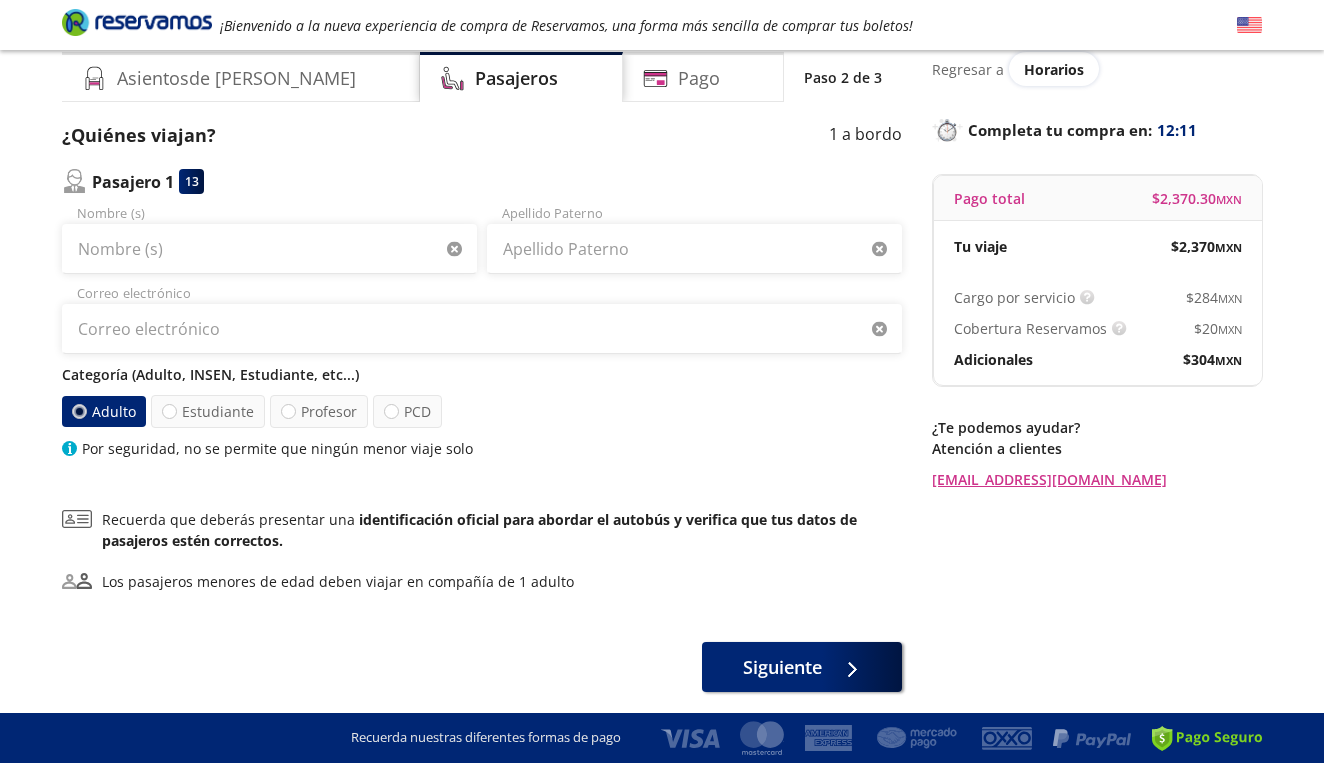 scroll, scrollTop: 0, scrollLeft: 0, axis: both 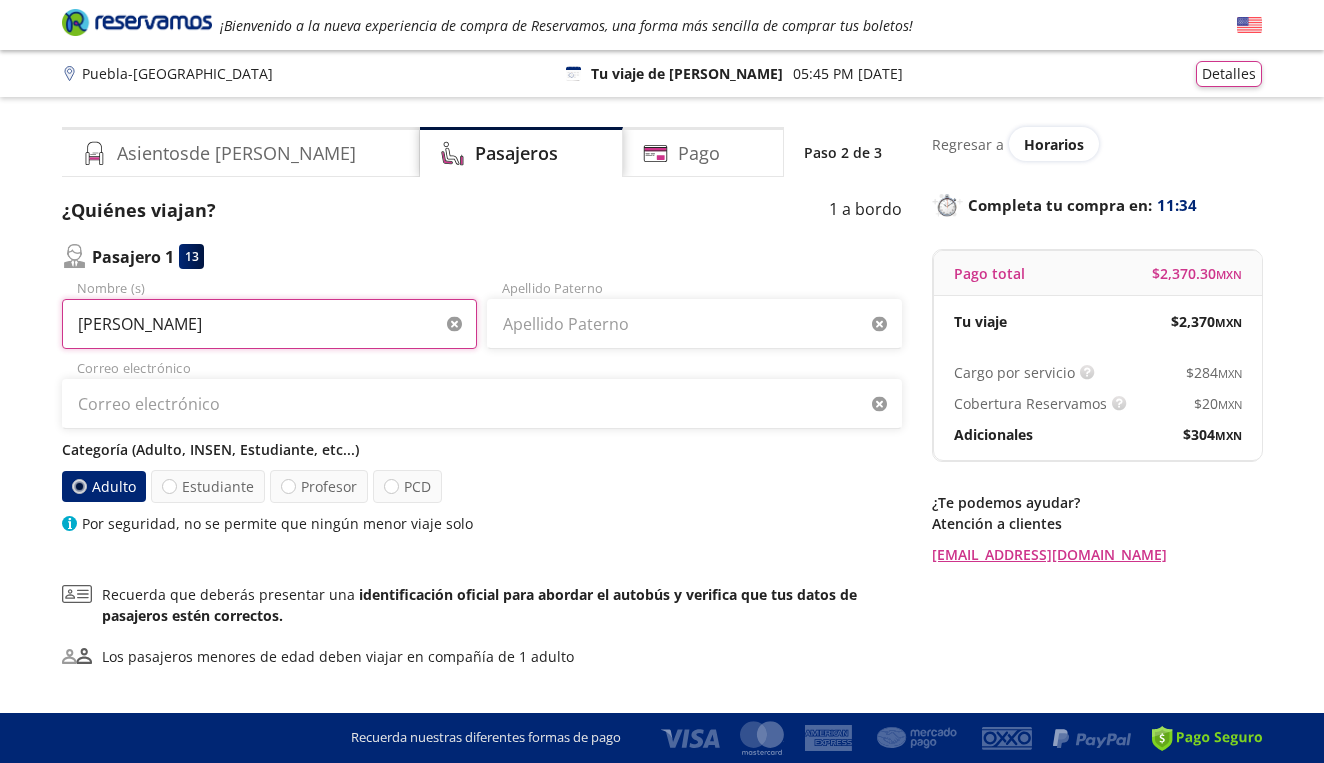 type on "[PERSON_NAME]" 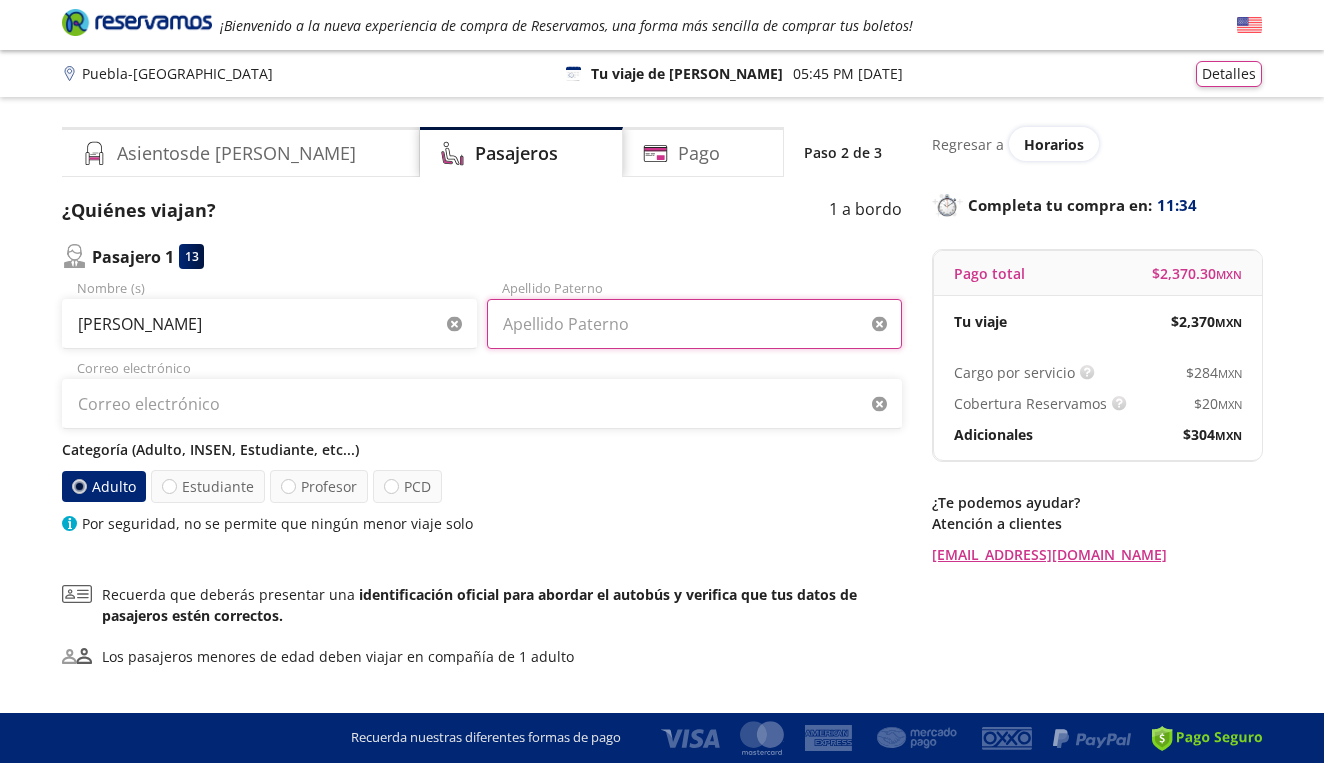 click on "Apellido Paterno" at bounding box center [694, 324] 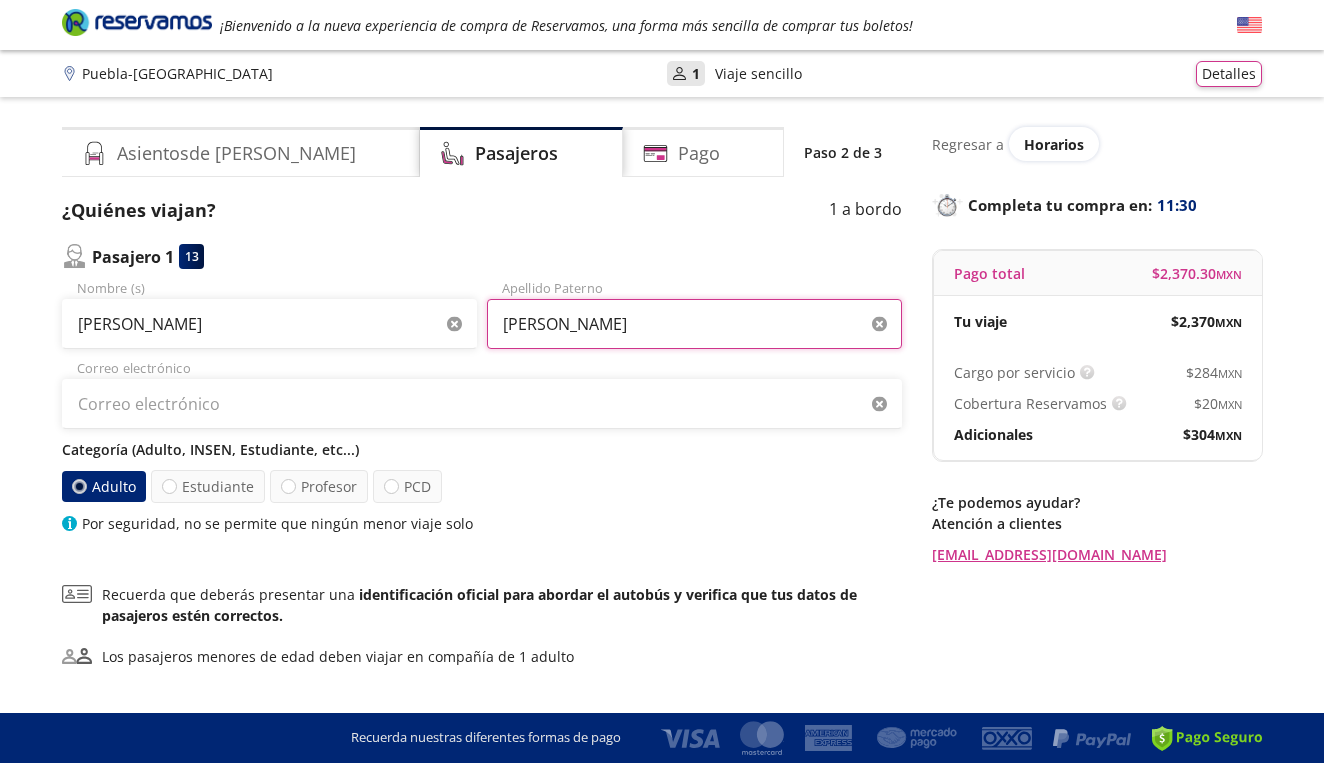 type on "[PERSON_NAME]" 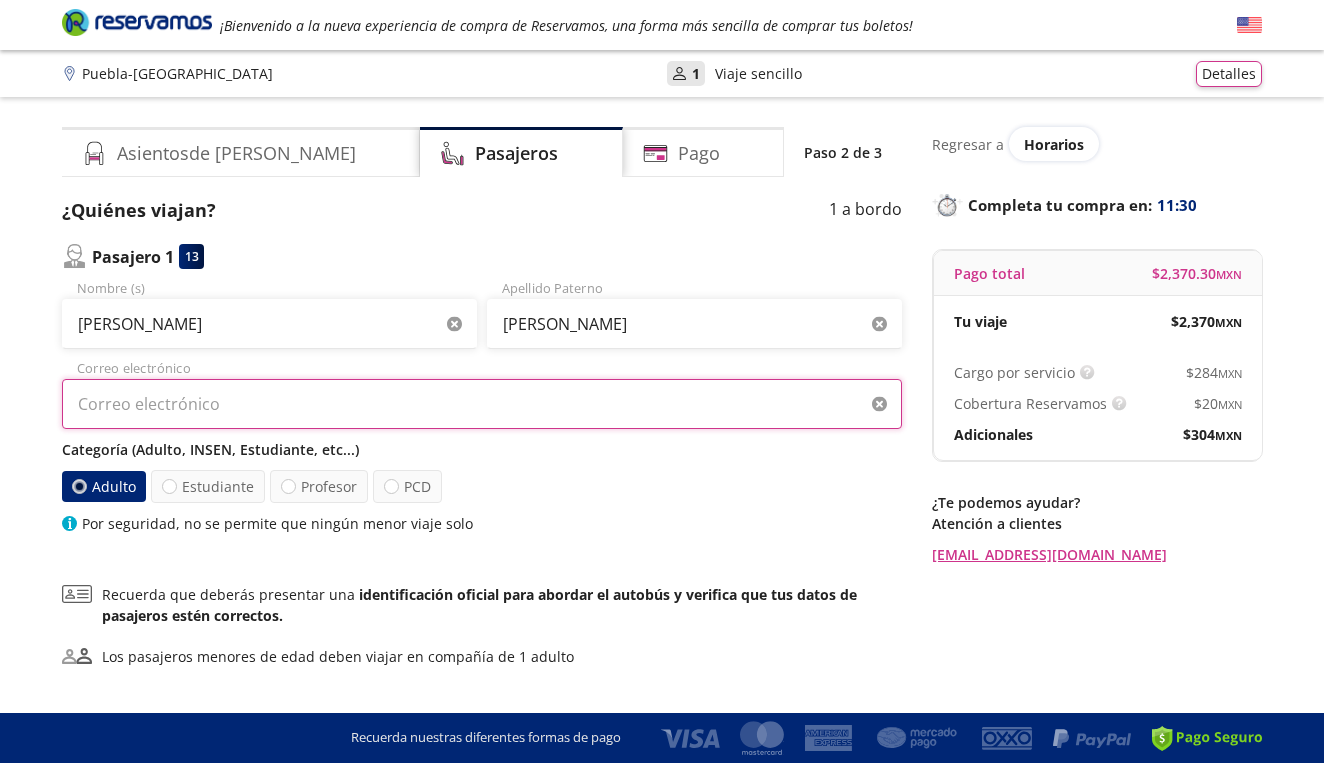 click on "Correo electrónico" at bounding box center [482, 404] 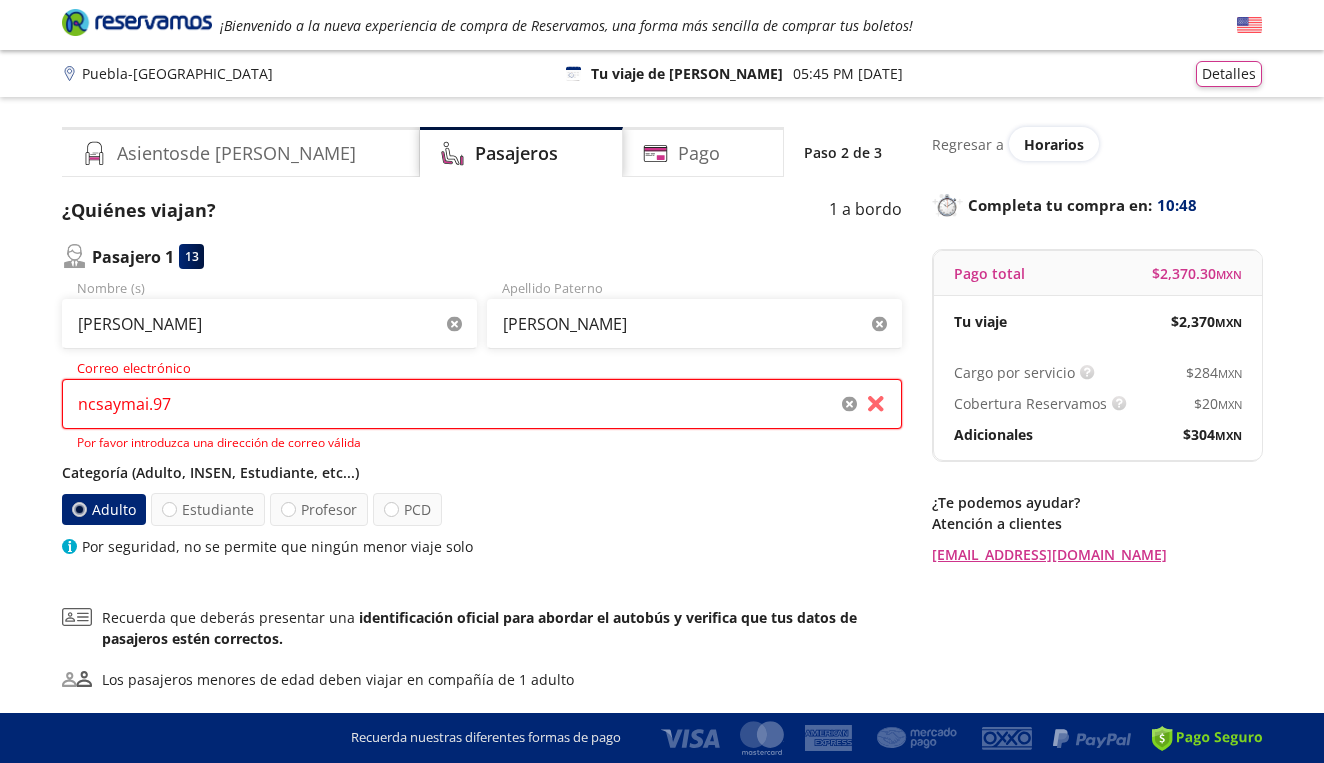 click on "ncsaymai.97" at bounding box center [482, 404] 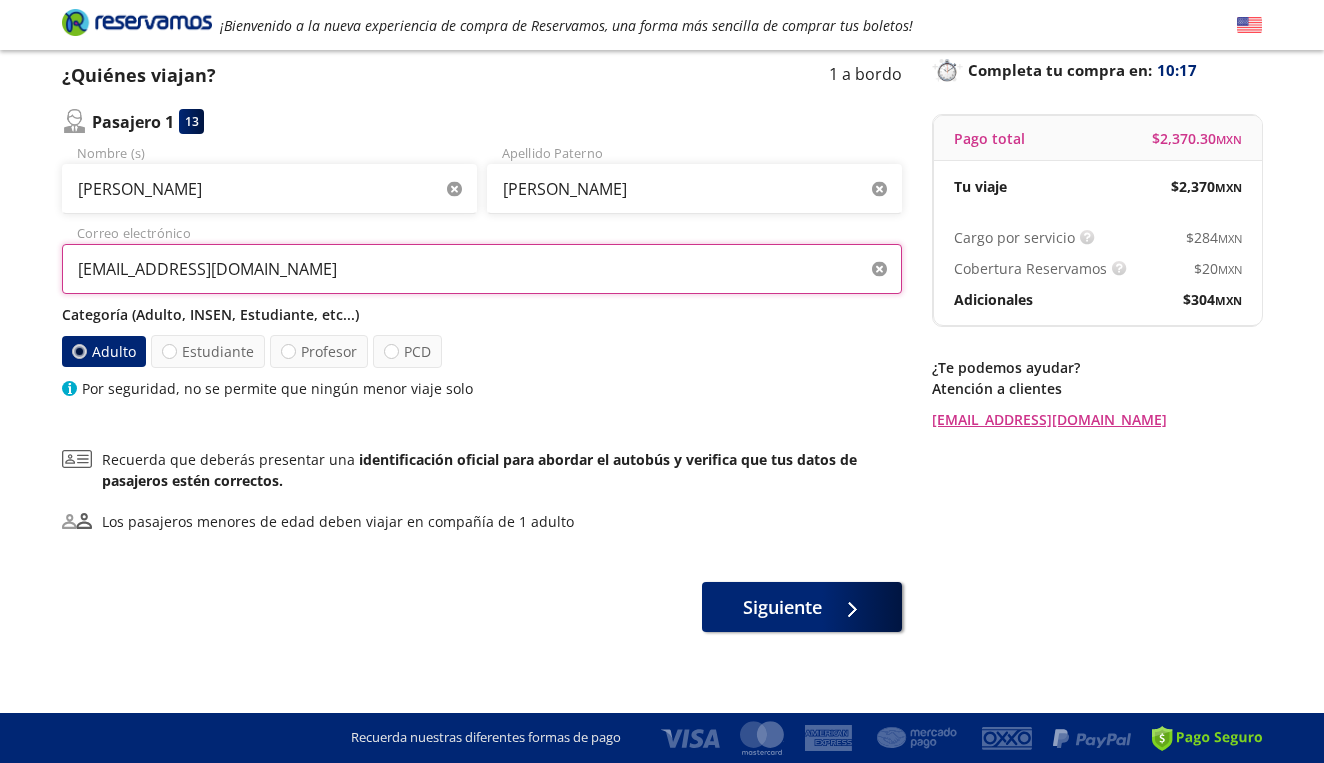 scroll, scrollTop: 139, scrollLeft: 0, axis: vertical 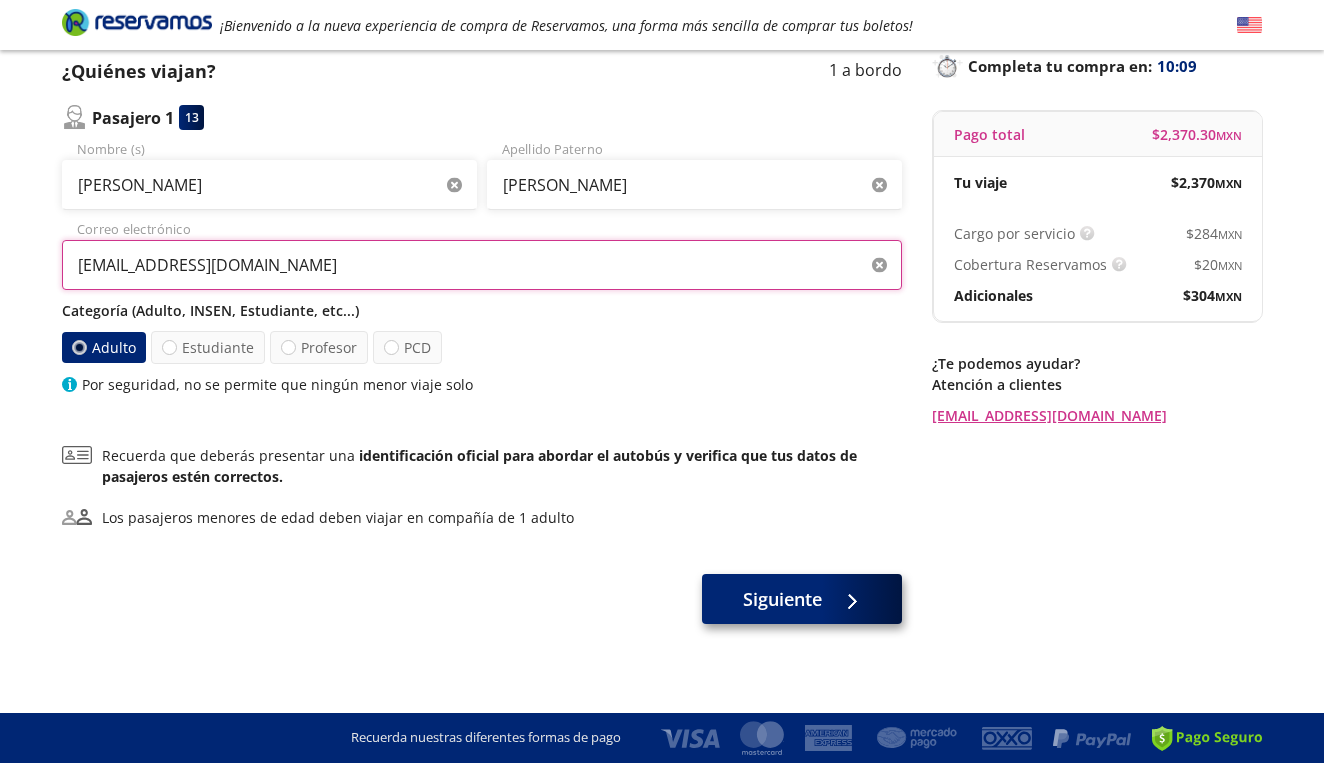 type on "[EMAIL_ADDRESS][DOMAIN_NAME]" 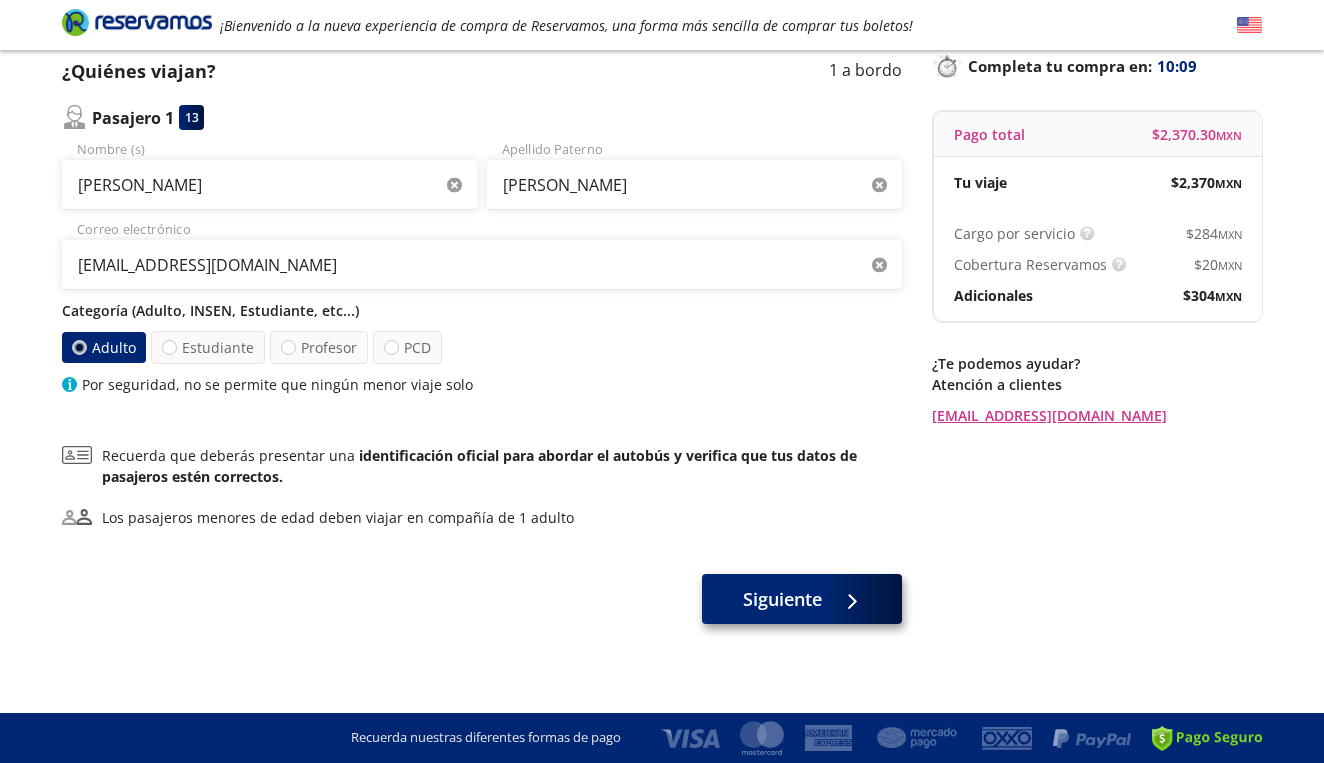 click on "Siguiente" at bounding box center (782, 599) 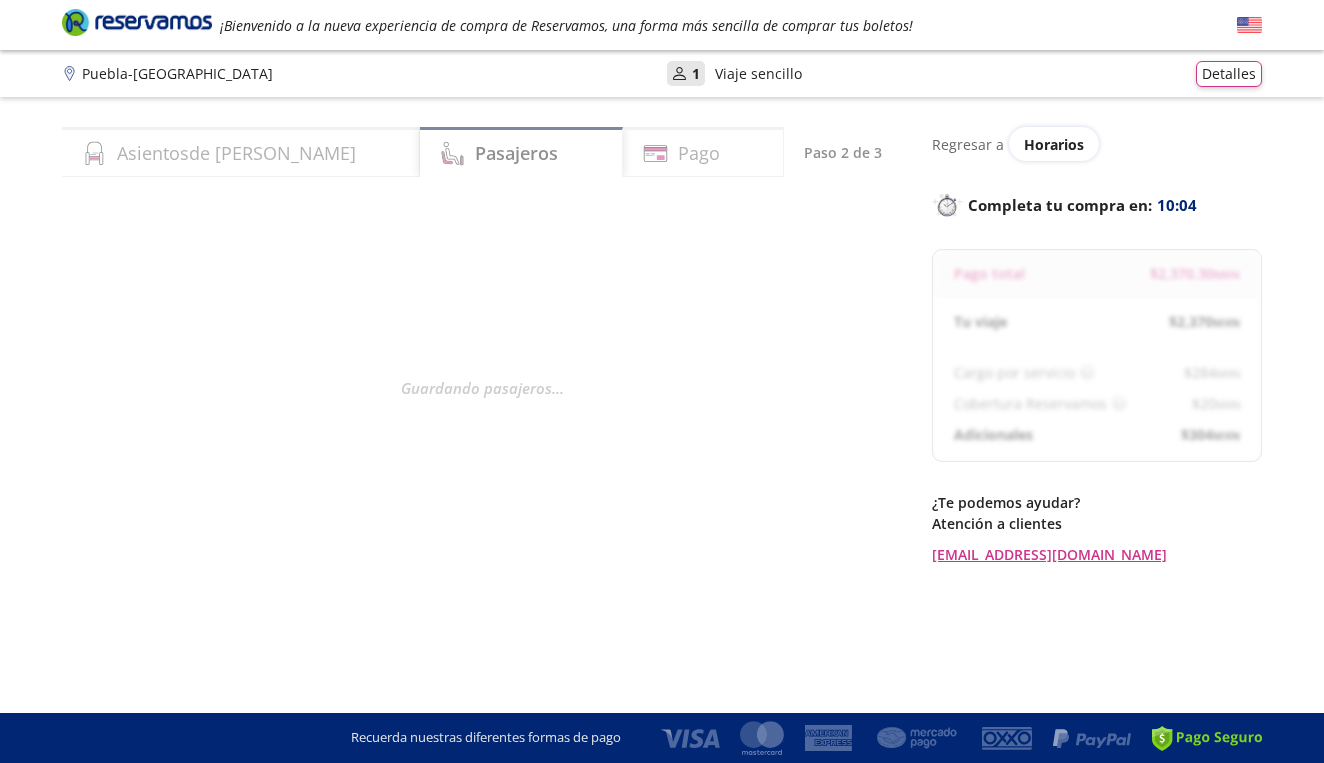 select on "MX" 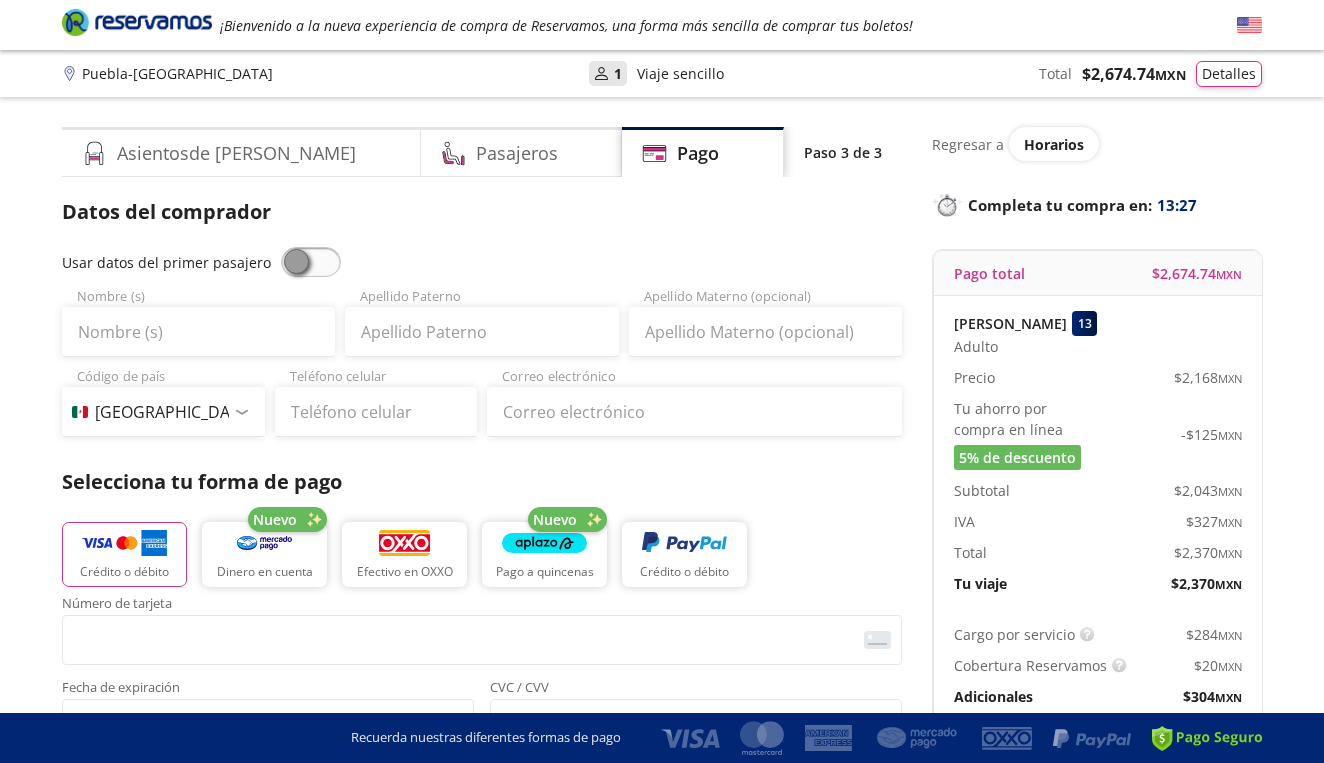 click at bounding box center [311, 262] 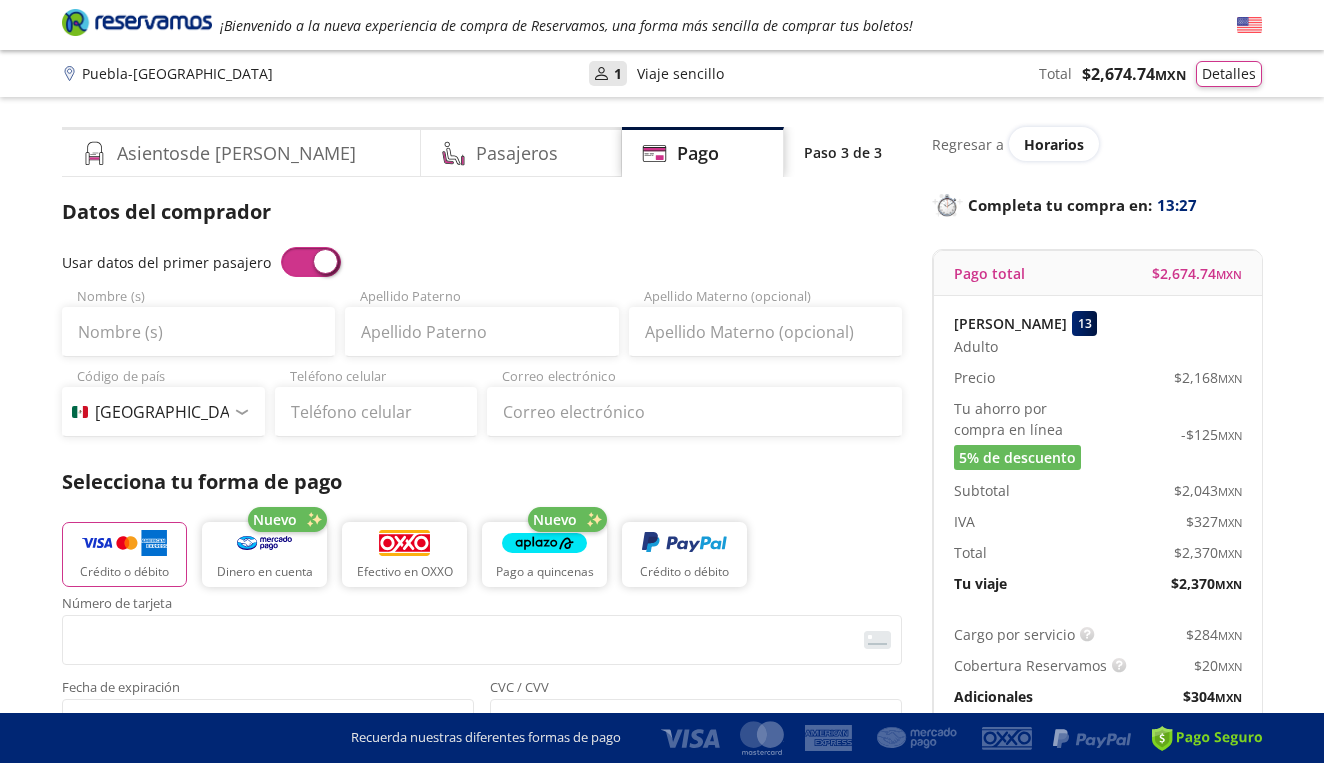 type on "[PERSON_NAME]" 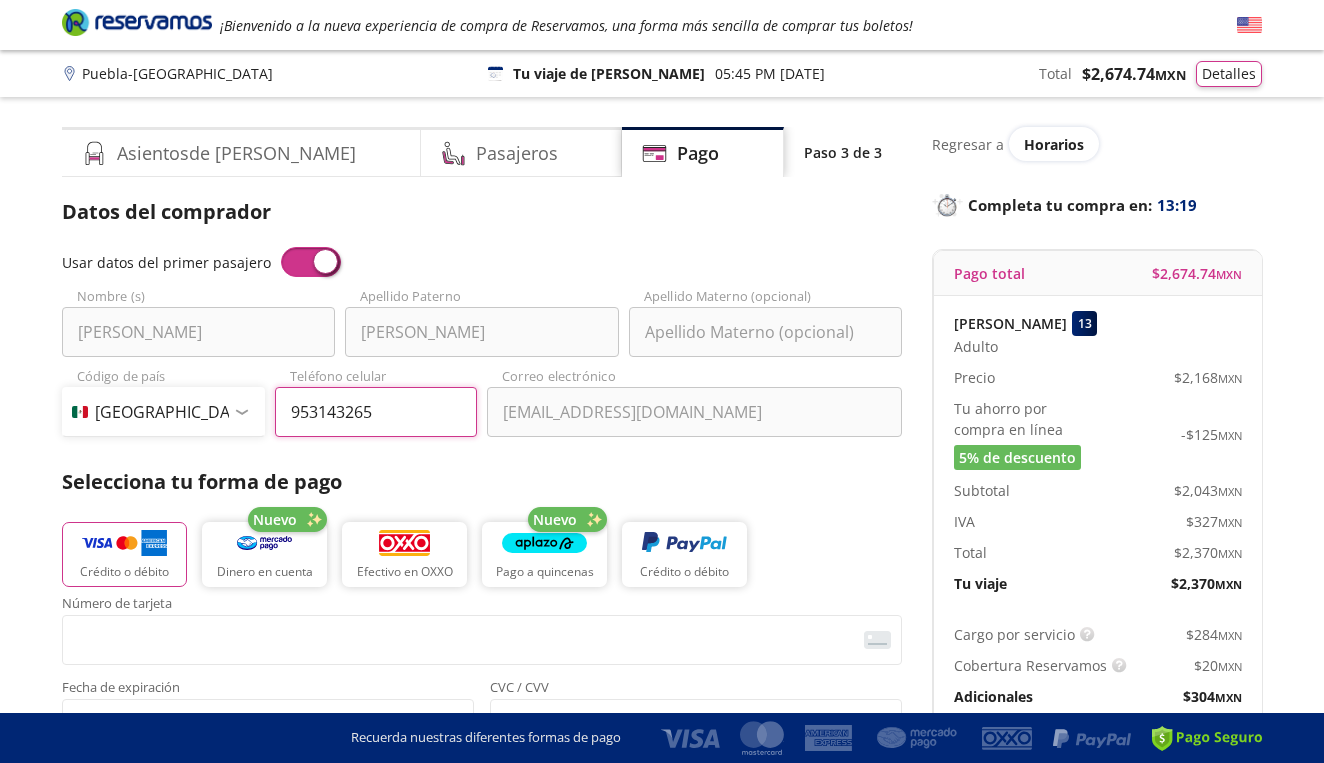 type on "953 143 2659" 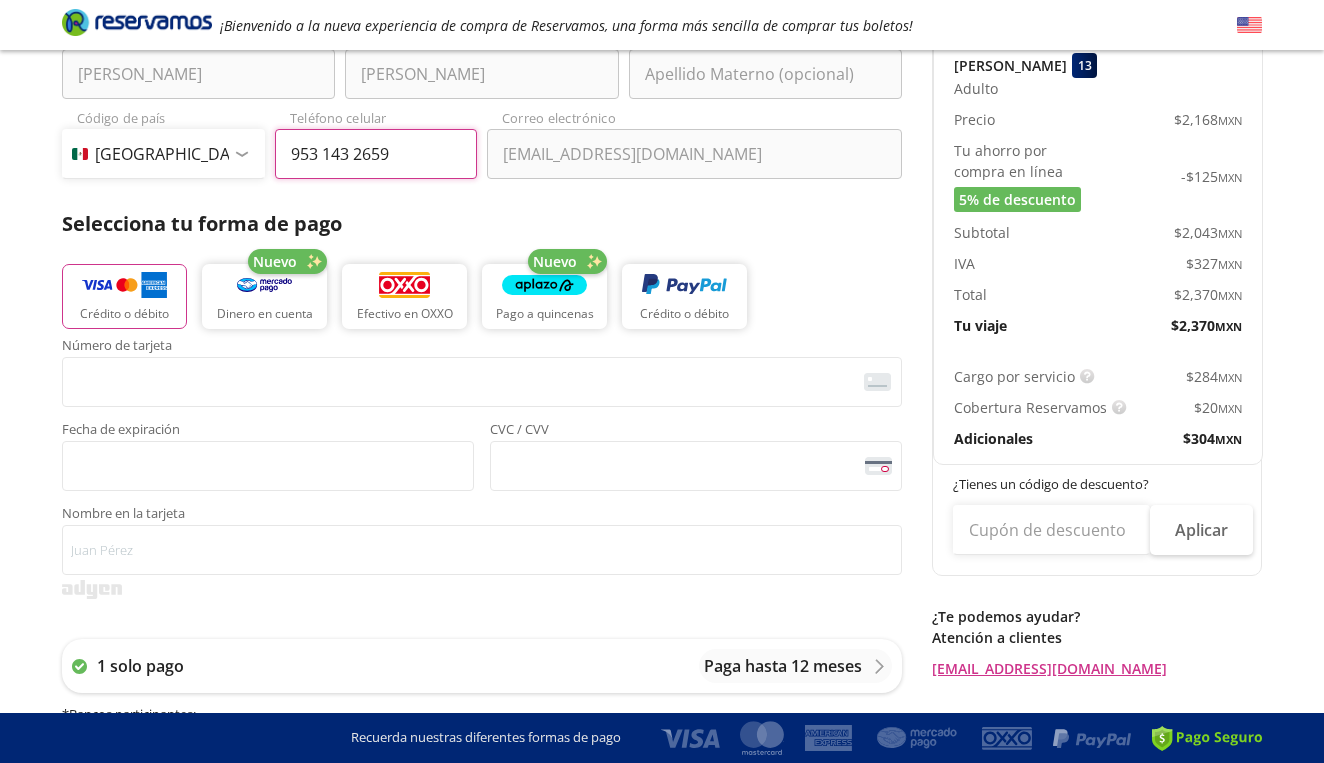 scroll, scrollTop: 271, scrollLeft: 0, axis: vertical 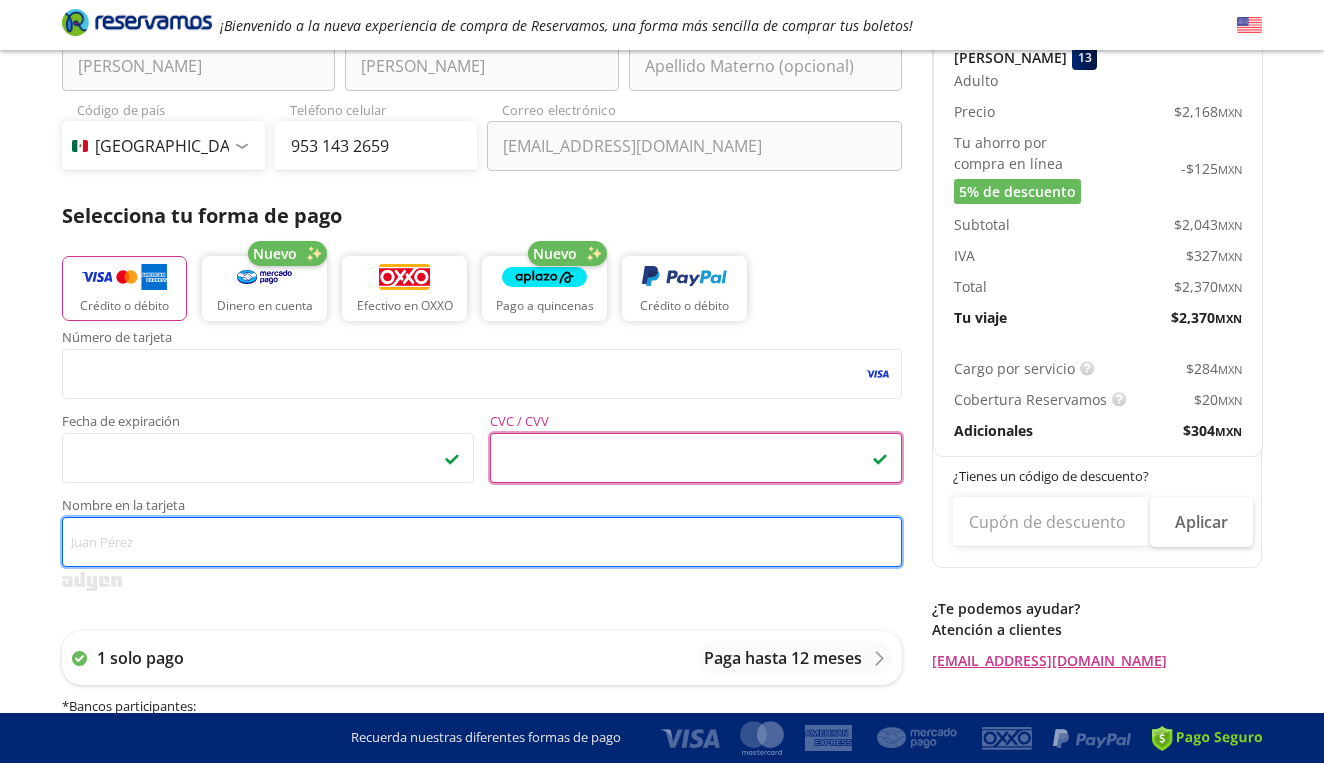 click on "Nombre en la tarjeta" at bounding box center [482, 542] 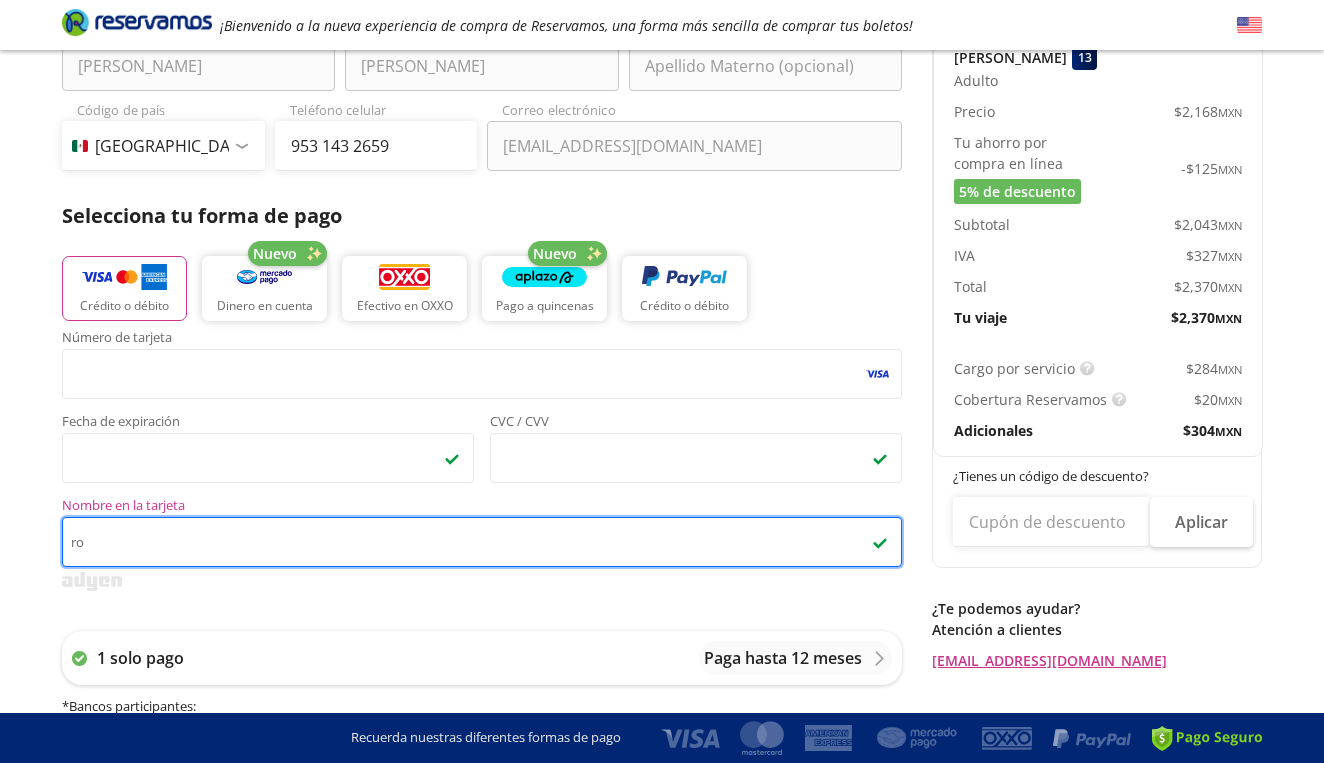 type on "r" 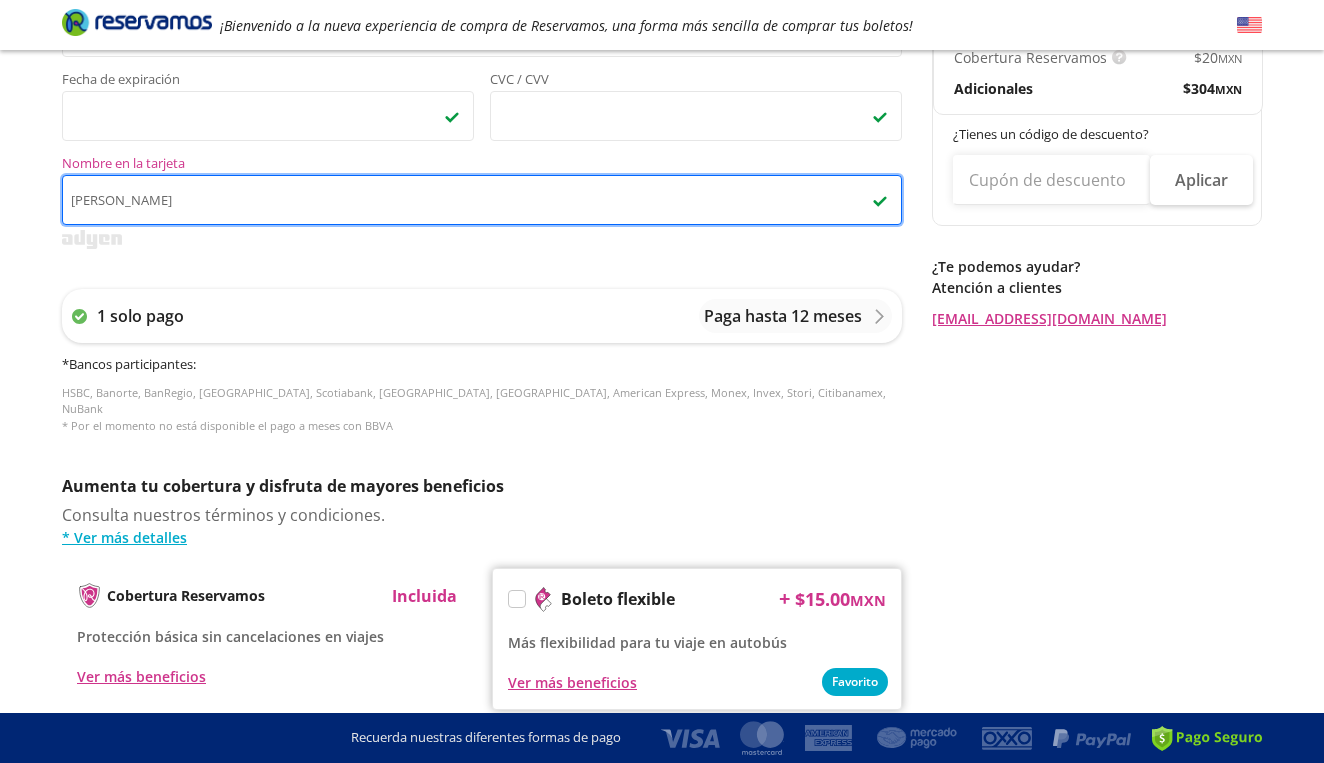 scroll, scrollTop: 634, scrollLeft: 0, axis: vertical 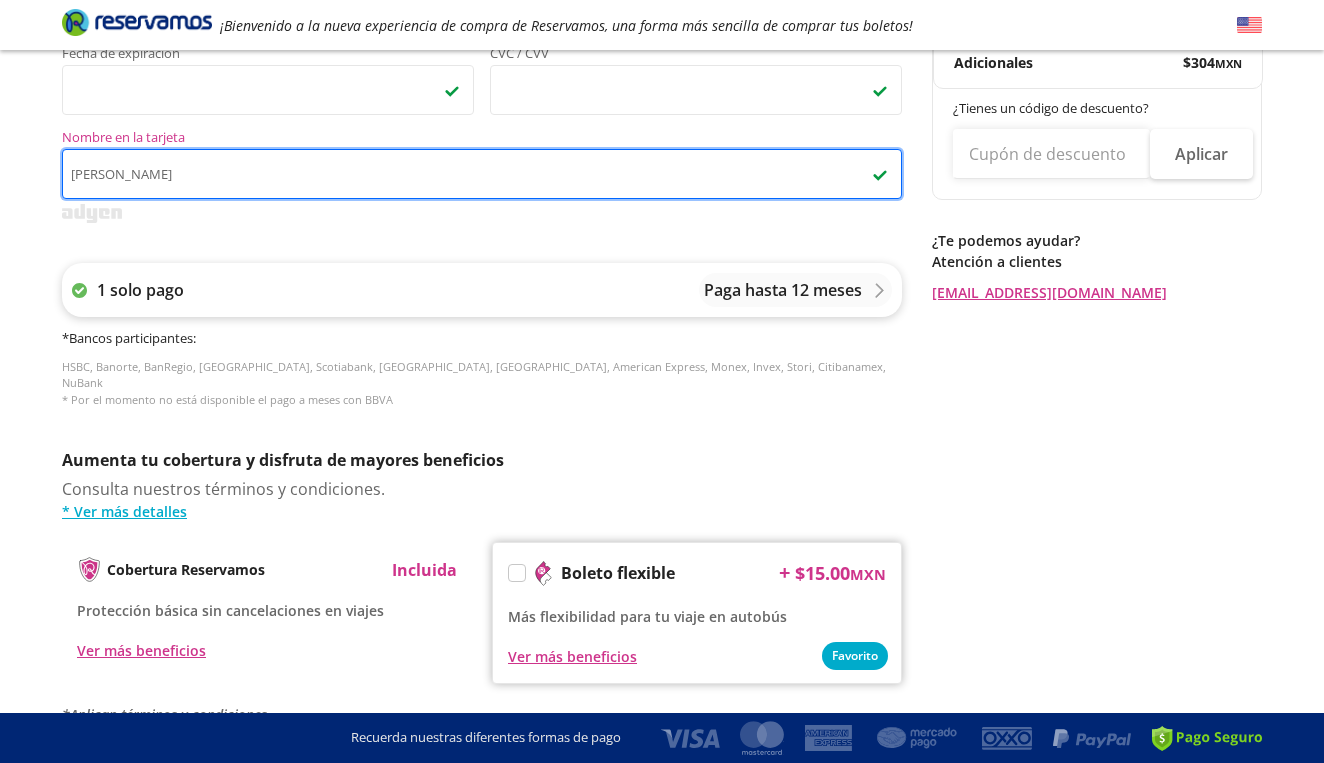 type on "[PERSON_NAME] [PERSON_NAME]" 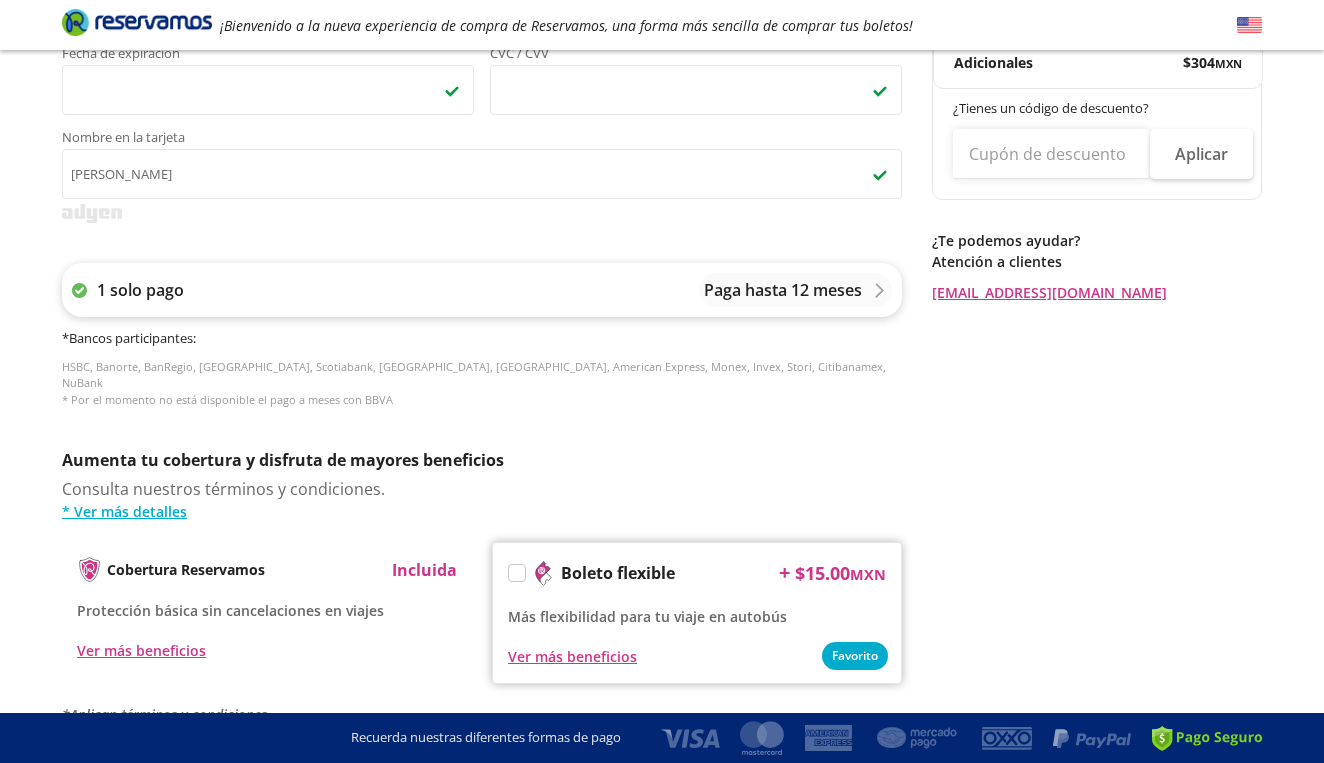 click 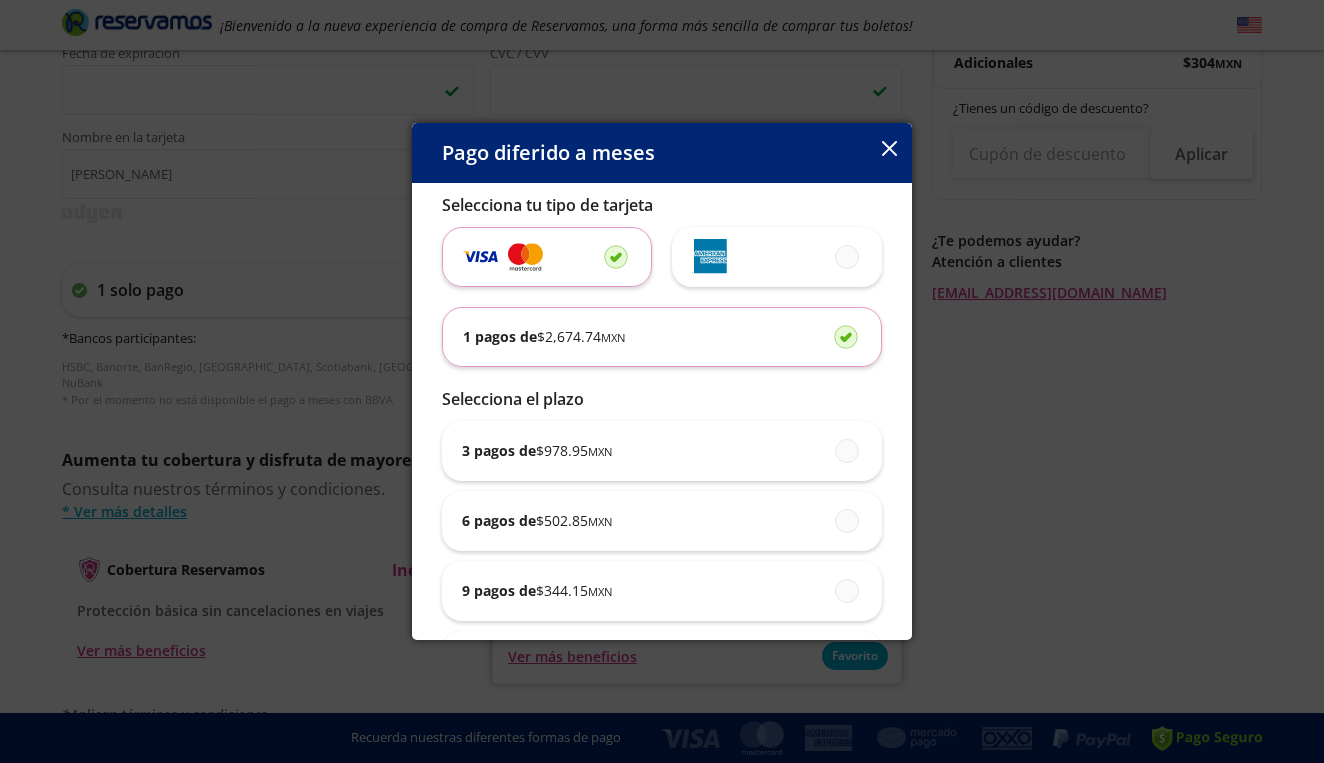 click 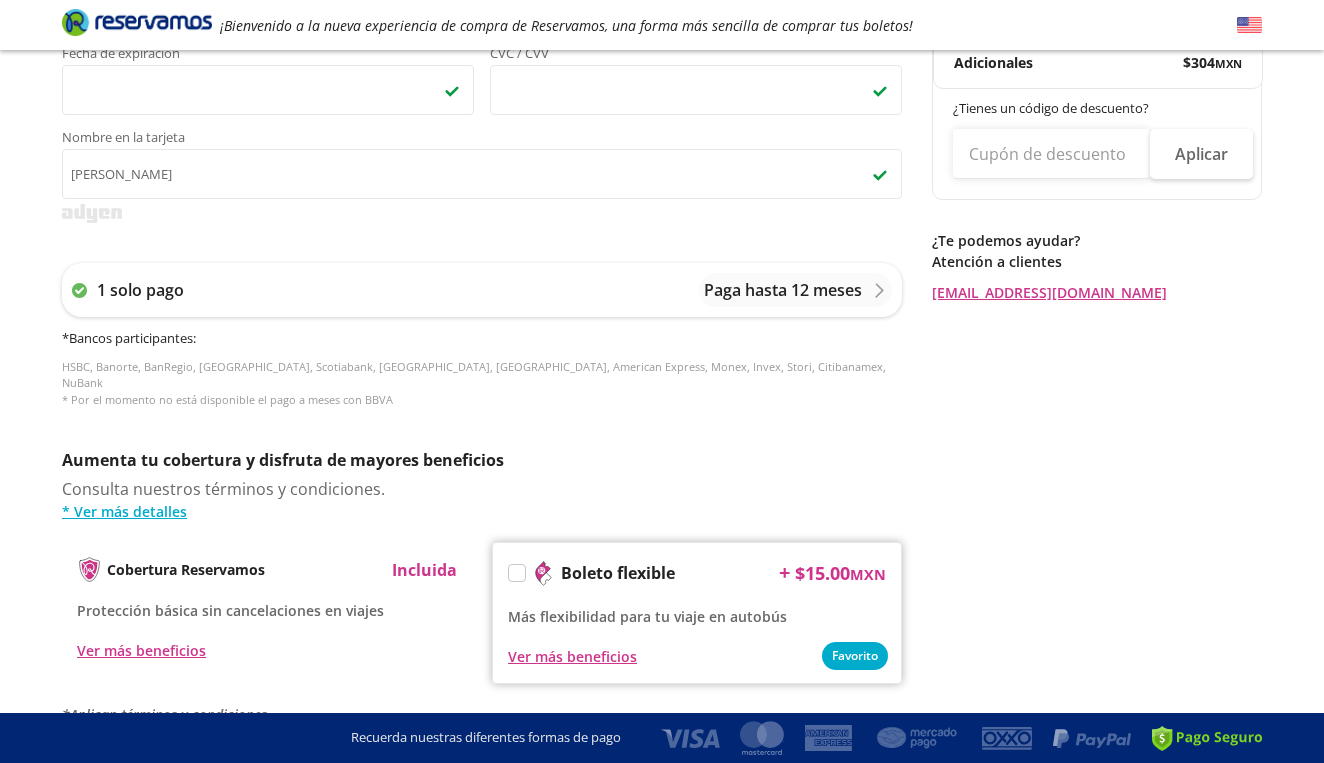 drag, startPoint x: 1303, startPoint y: 247, endPoint x: 1314, endPoint y: 356, distance: 109.55364 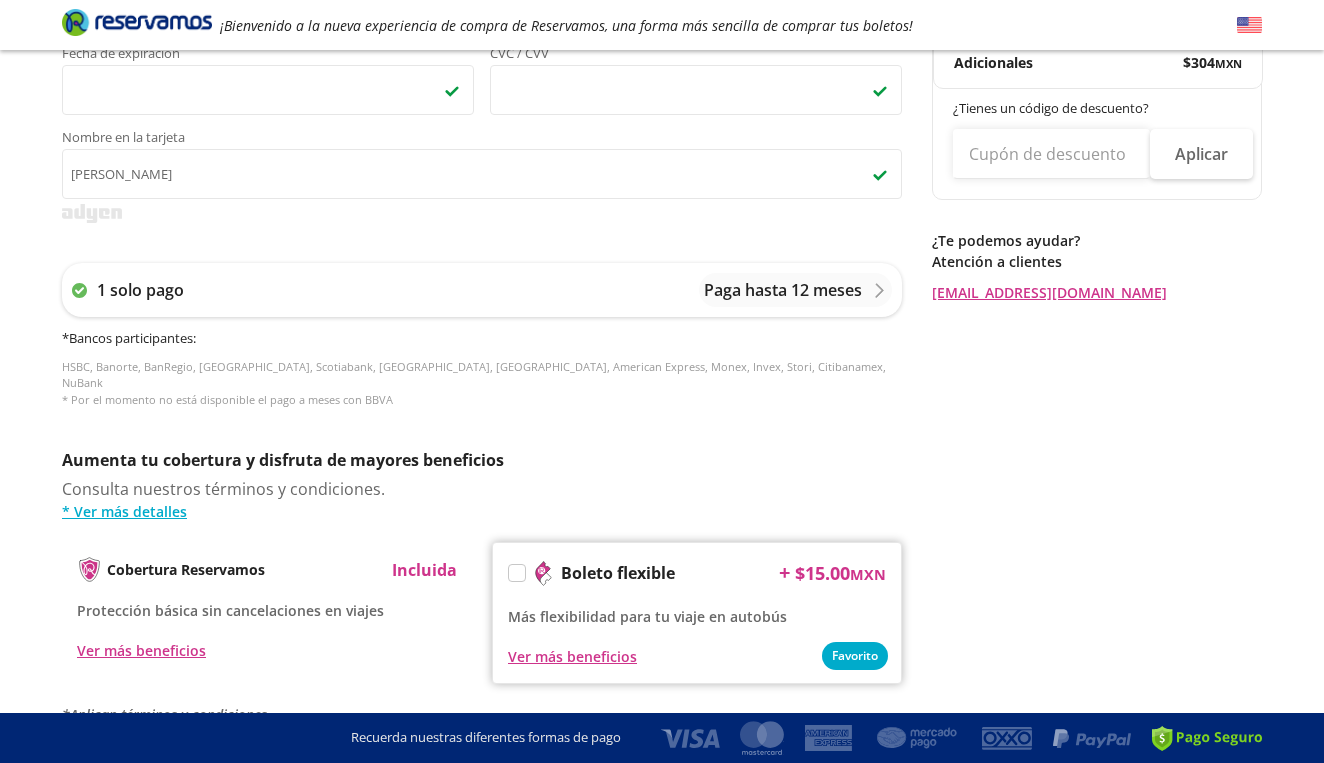click at bounding box center (517, 573) 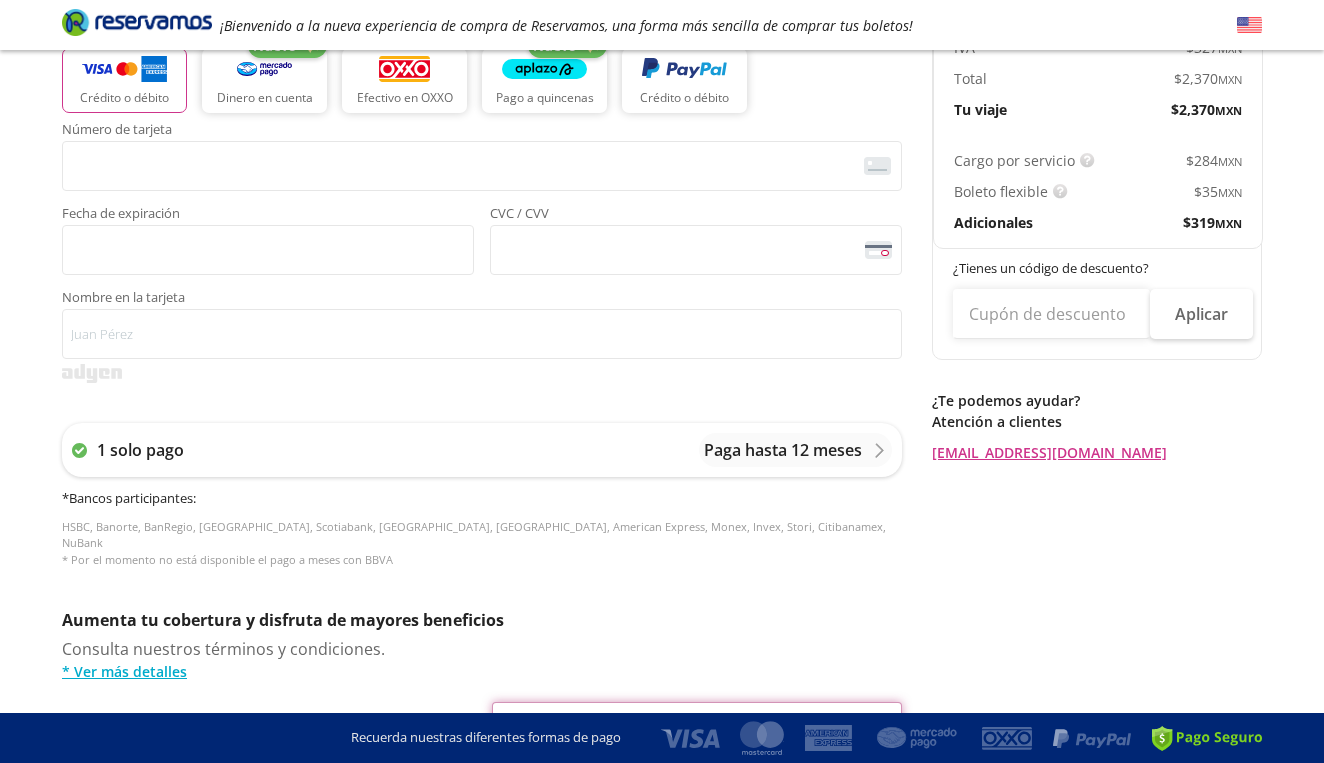 scroll, scrollTop: 346, scrollLeft: 0, axis: vertical 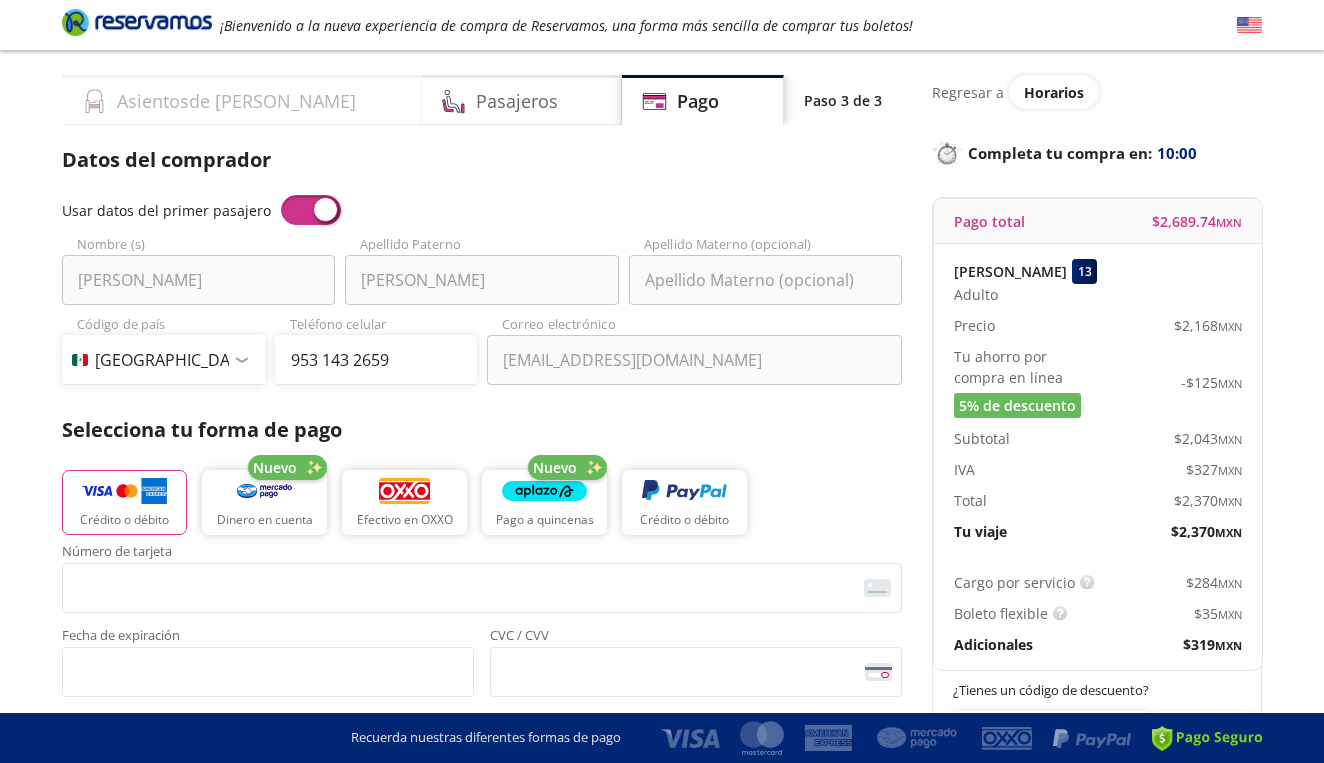 click on "Asientos  de Ida" at bounding box center (241, 100) 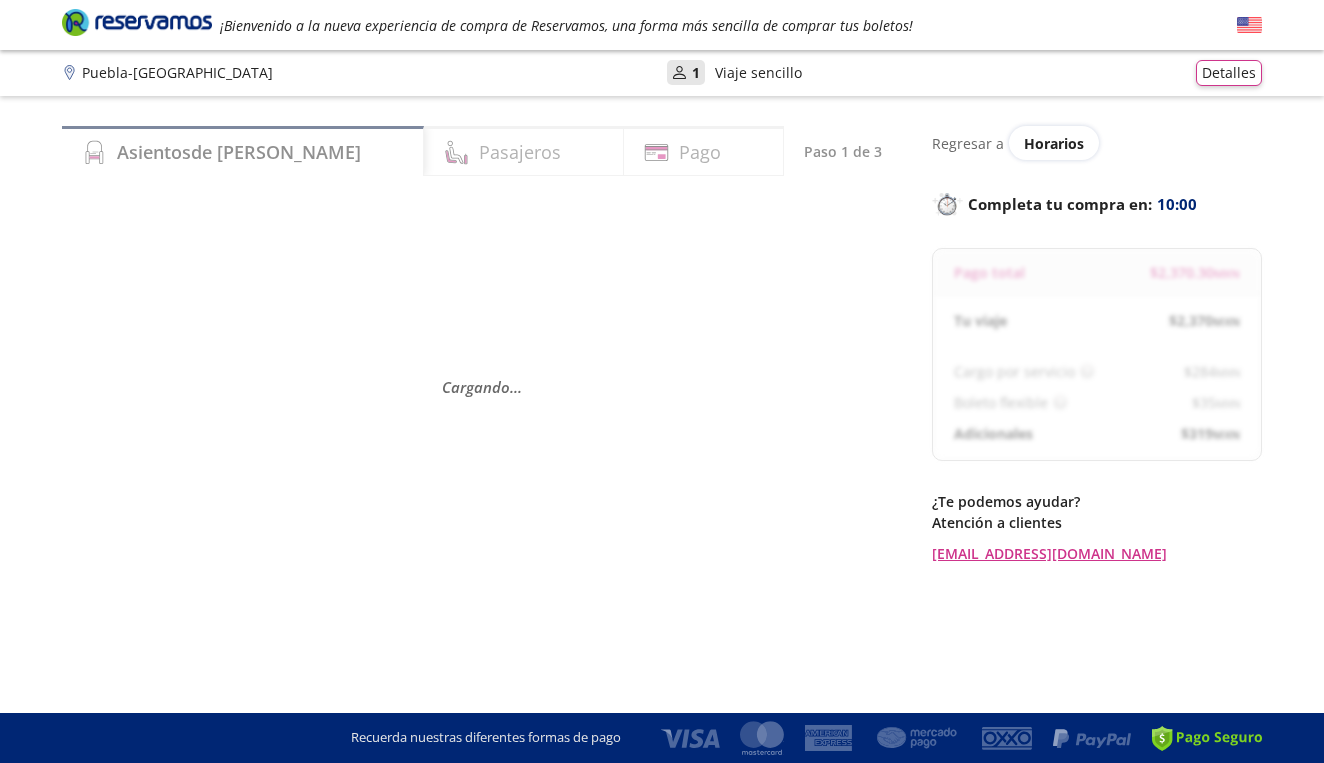 scroll, scrollTop: 1, scrollLeft: 0, axis: vertical 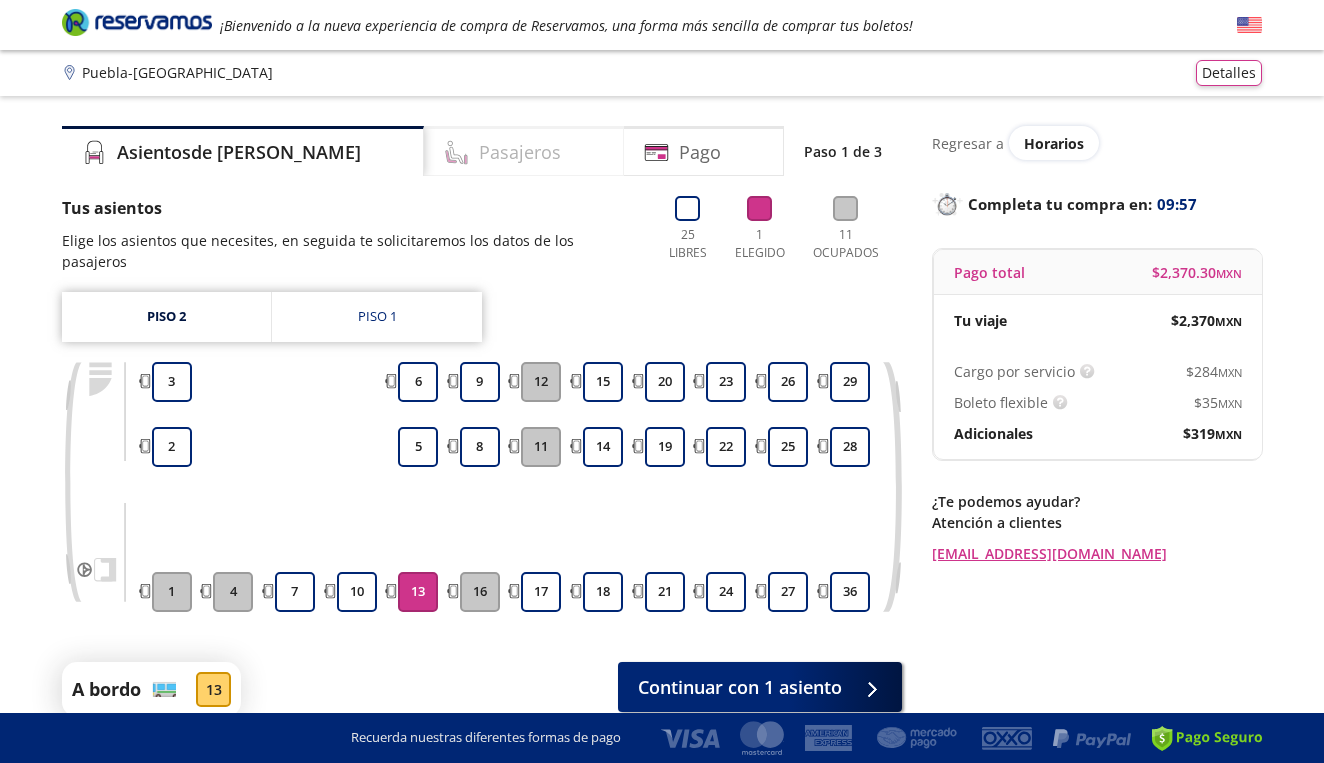 click on "Pasajeros" at bounding box center [520, 152] 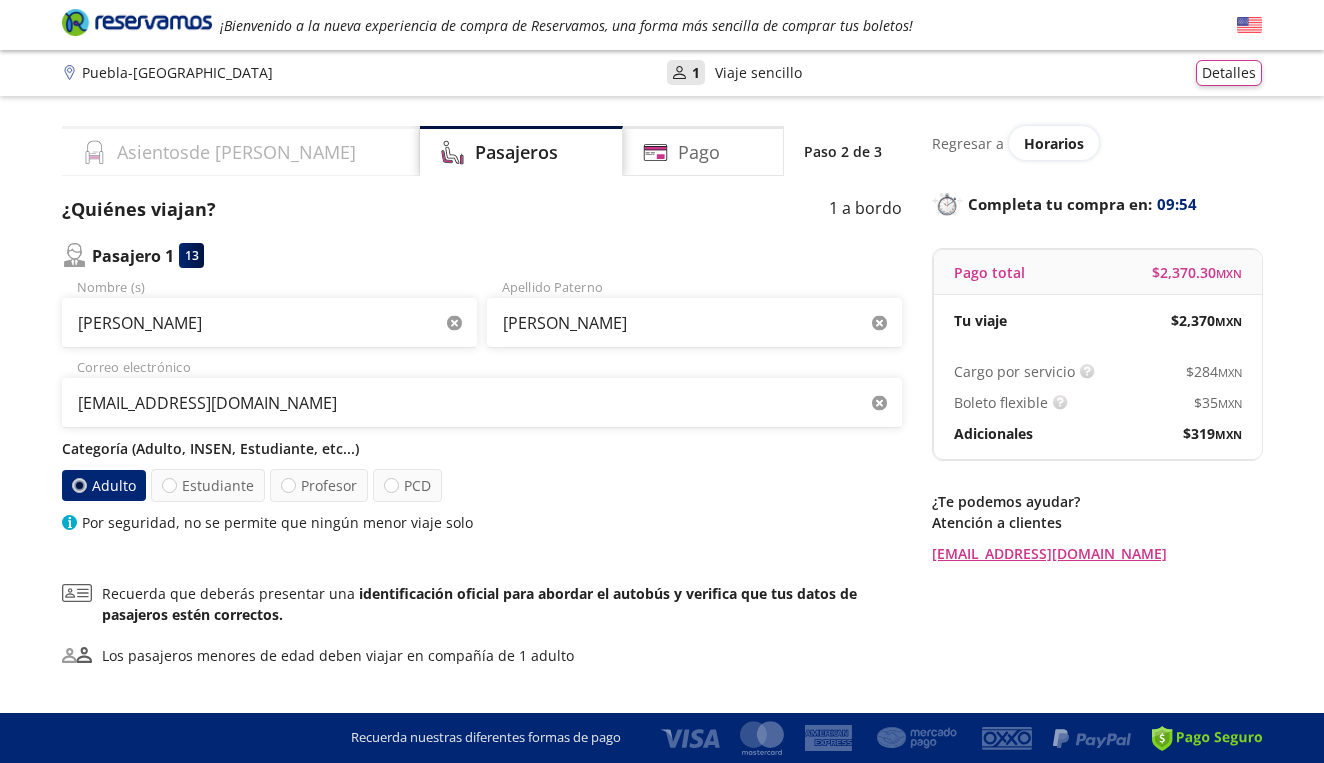 click on "Asientos  de Ida" at bounding box center (236, 152) 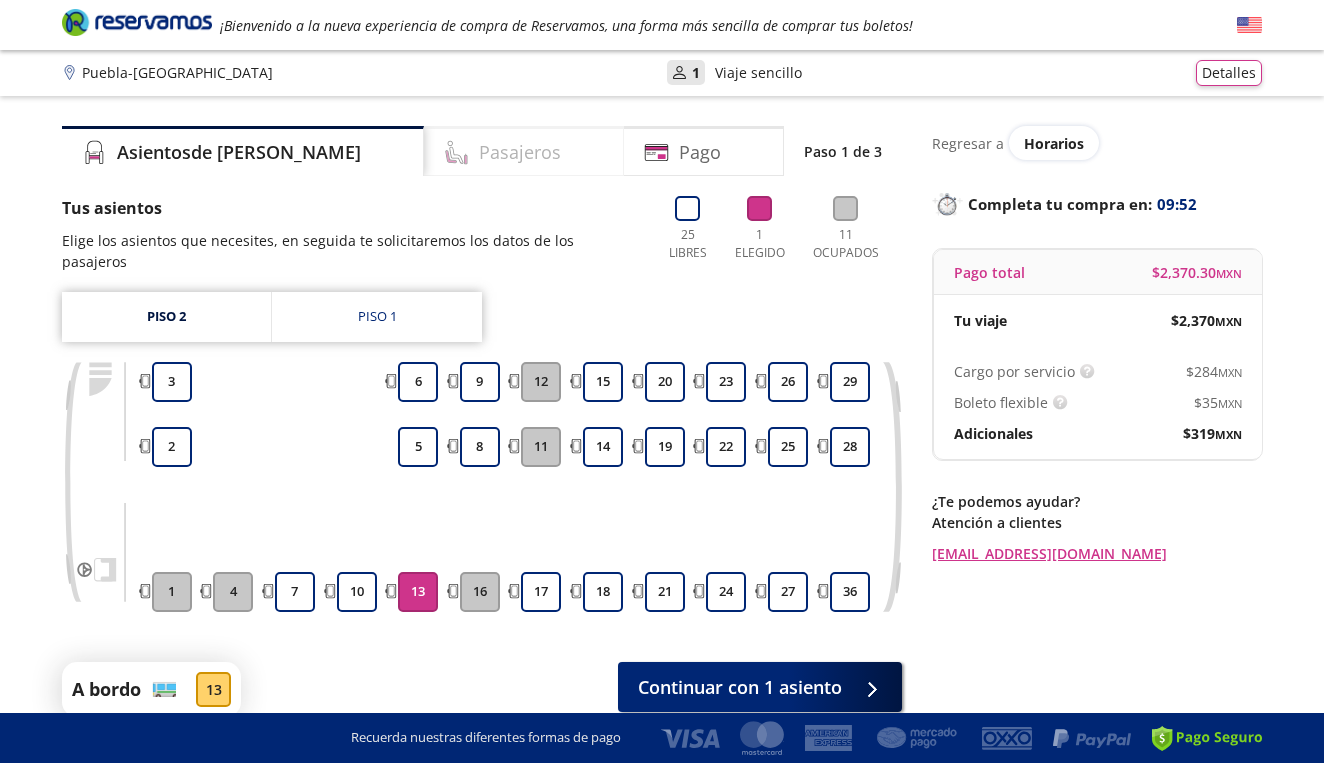 click on "Pasajeros" at bounding box center [524, 151] 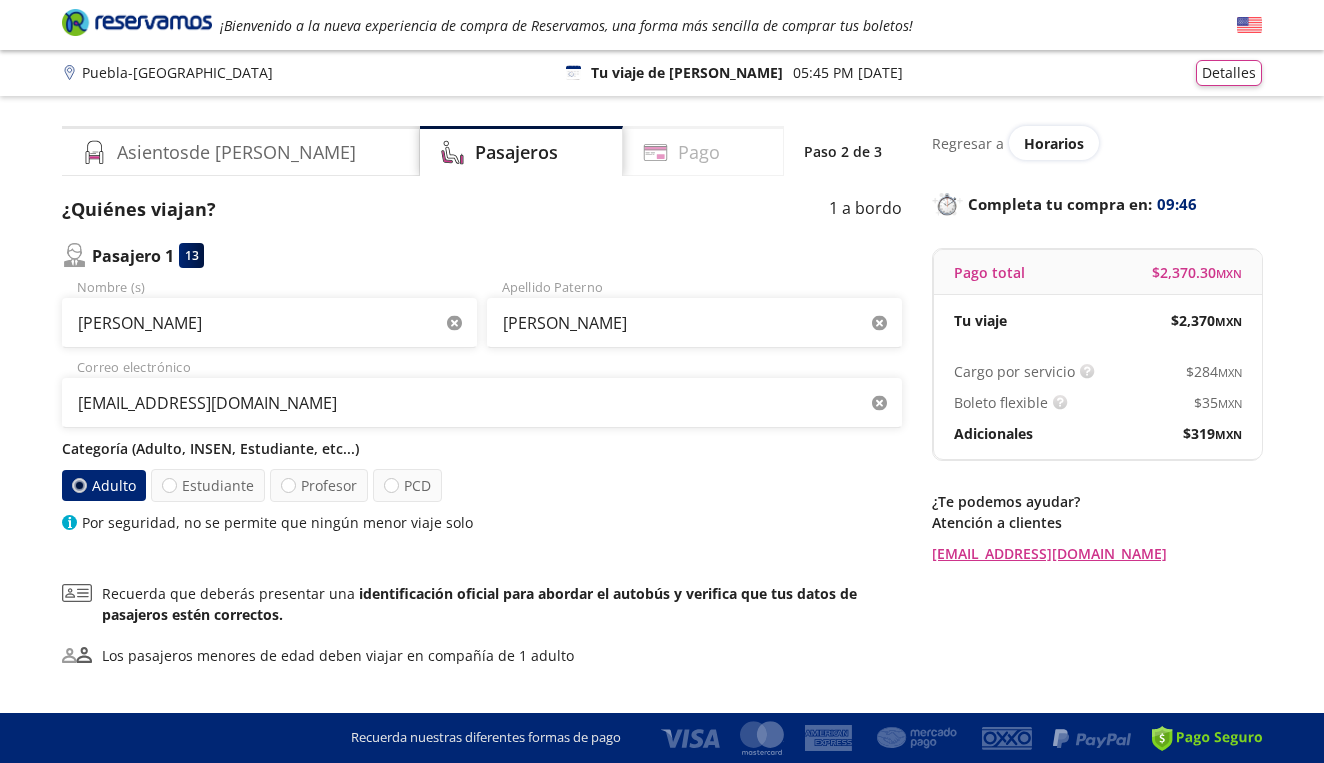 click on "Pago" at bounding box center [703, 151] 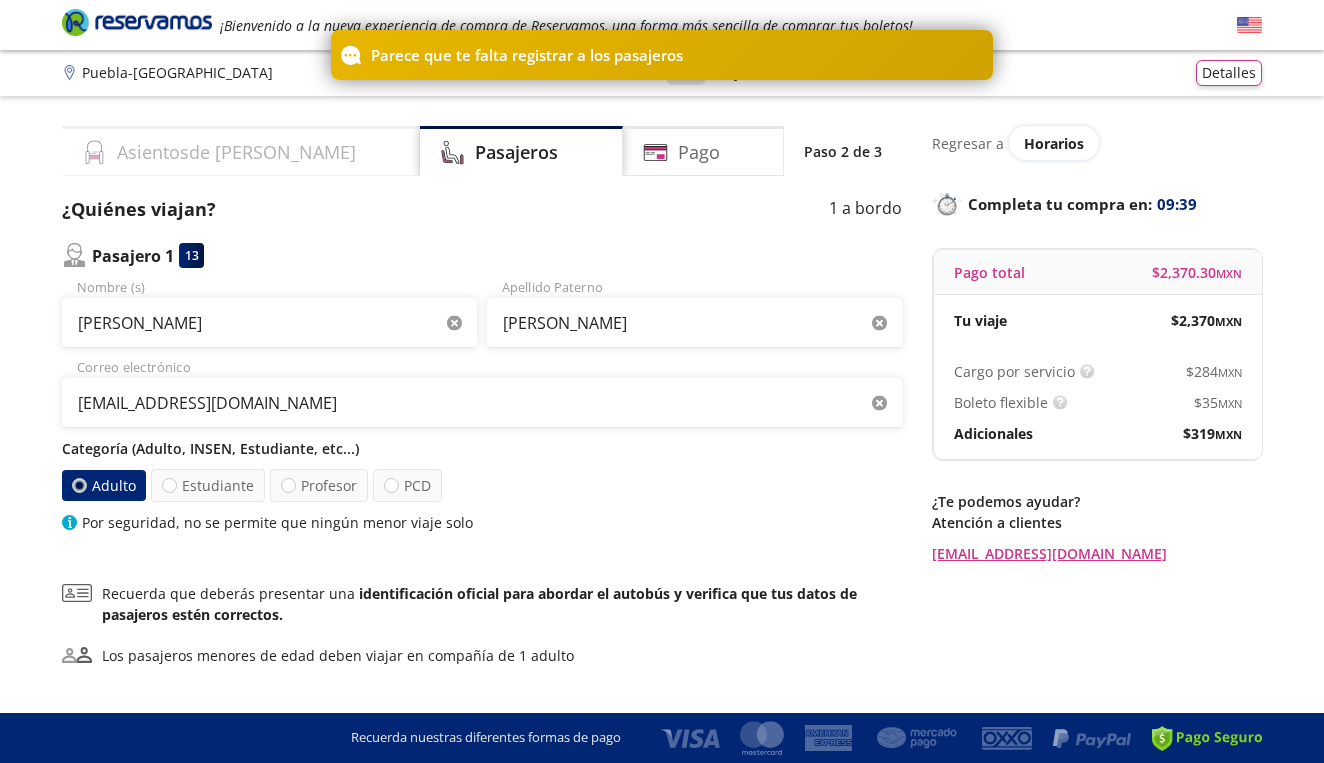 click on "Asientos  de Ida" at bounding box center [241, 151] 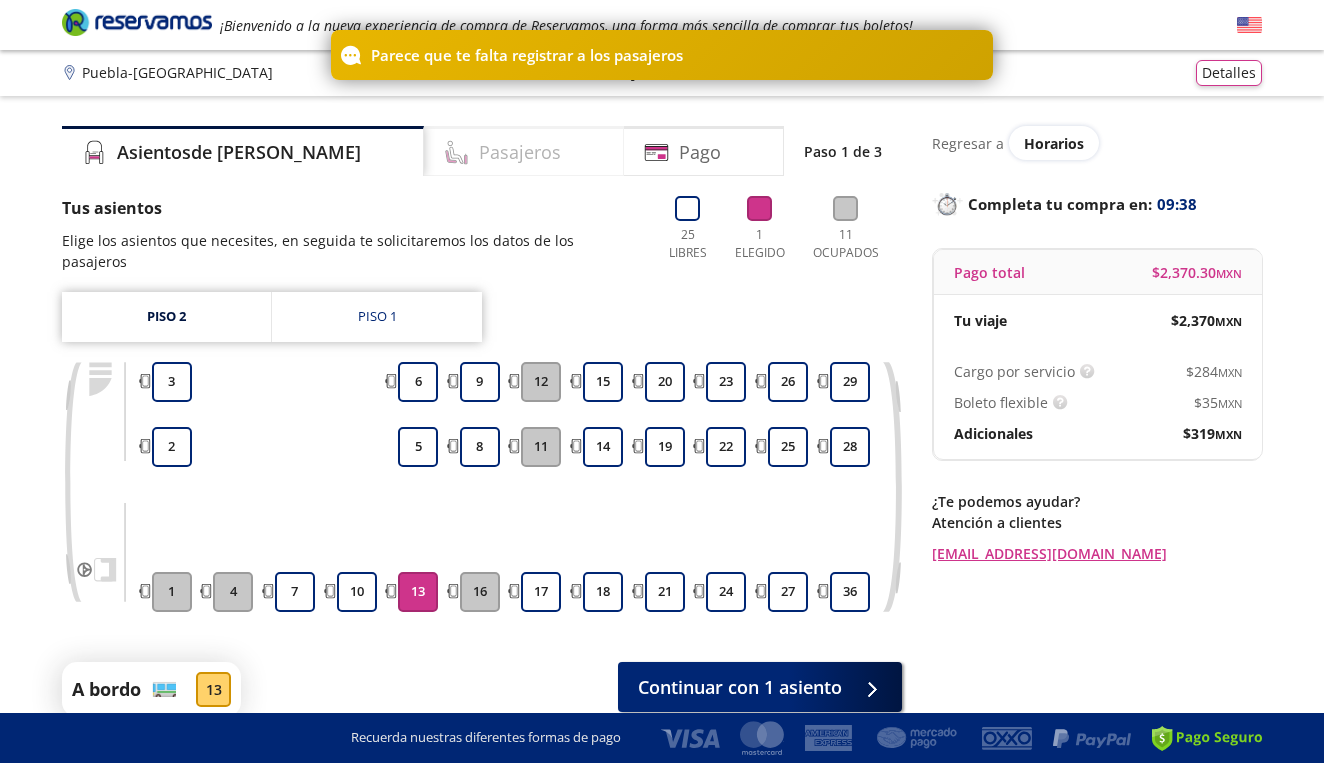 click on "Pasajeros" at bounding box center (520, 152) 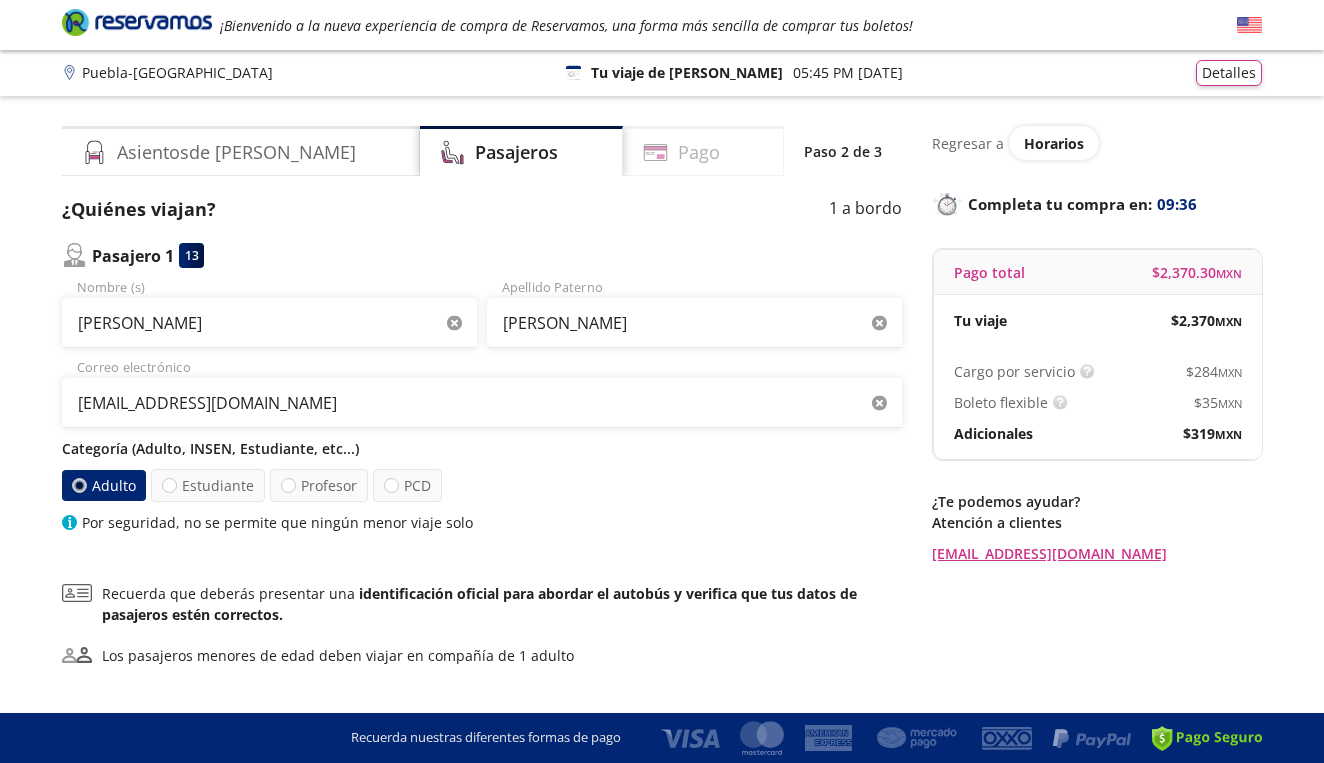 click on "Pago" at bounding box center (703, 151) 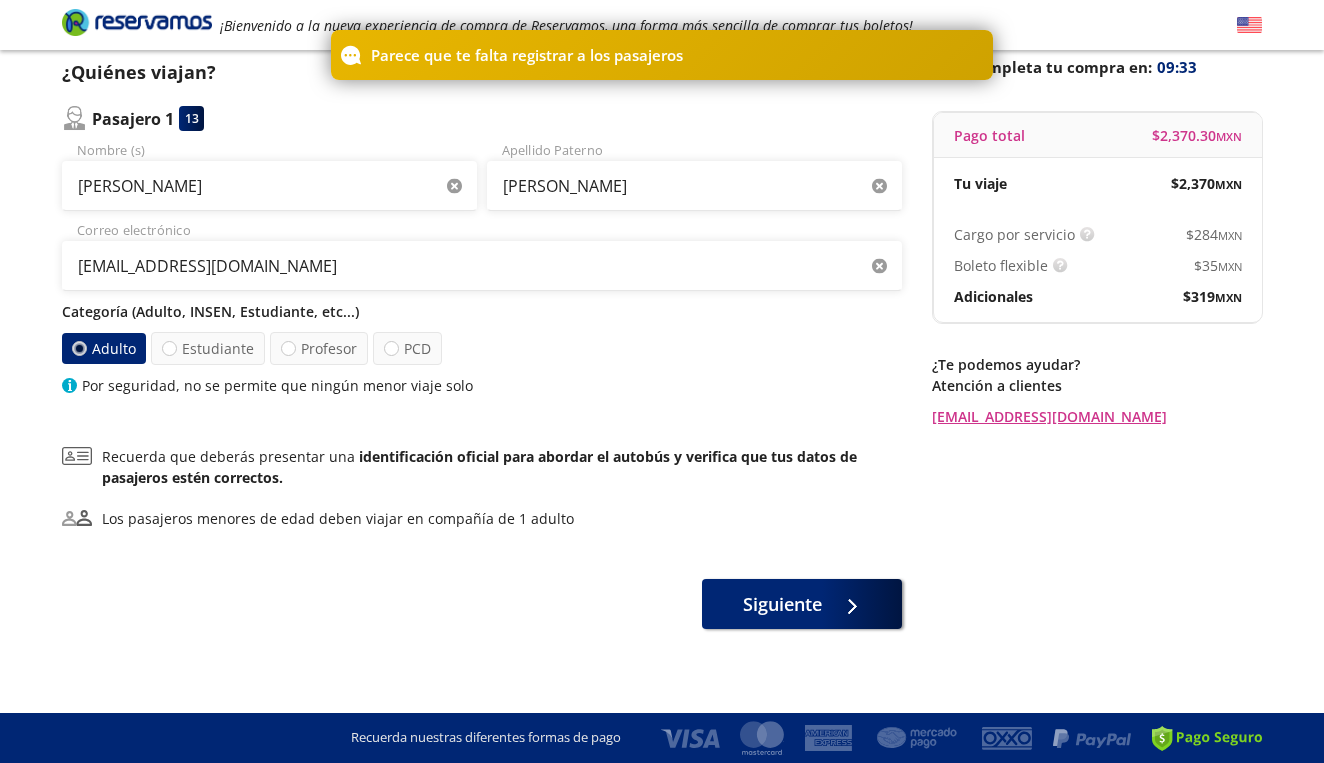 scroll, scrollTop: 145, scrollLeft: 0, axis: vertical 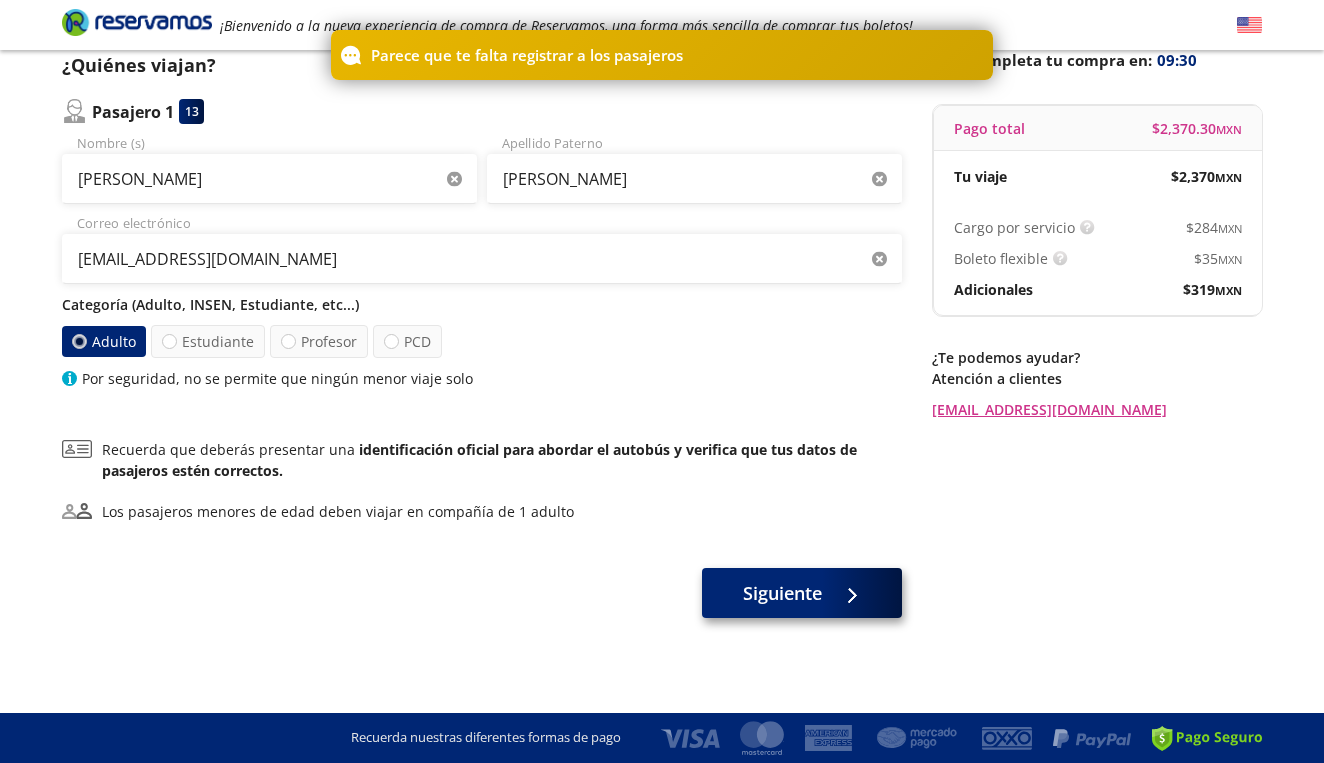 click at bounding box center [850, 593] 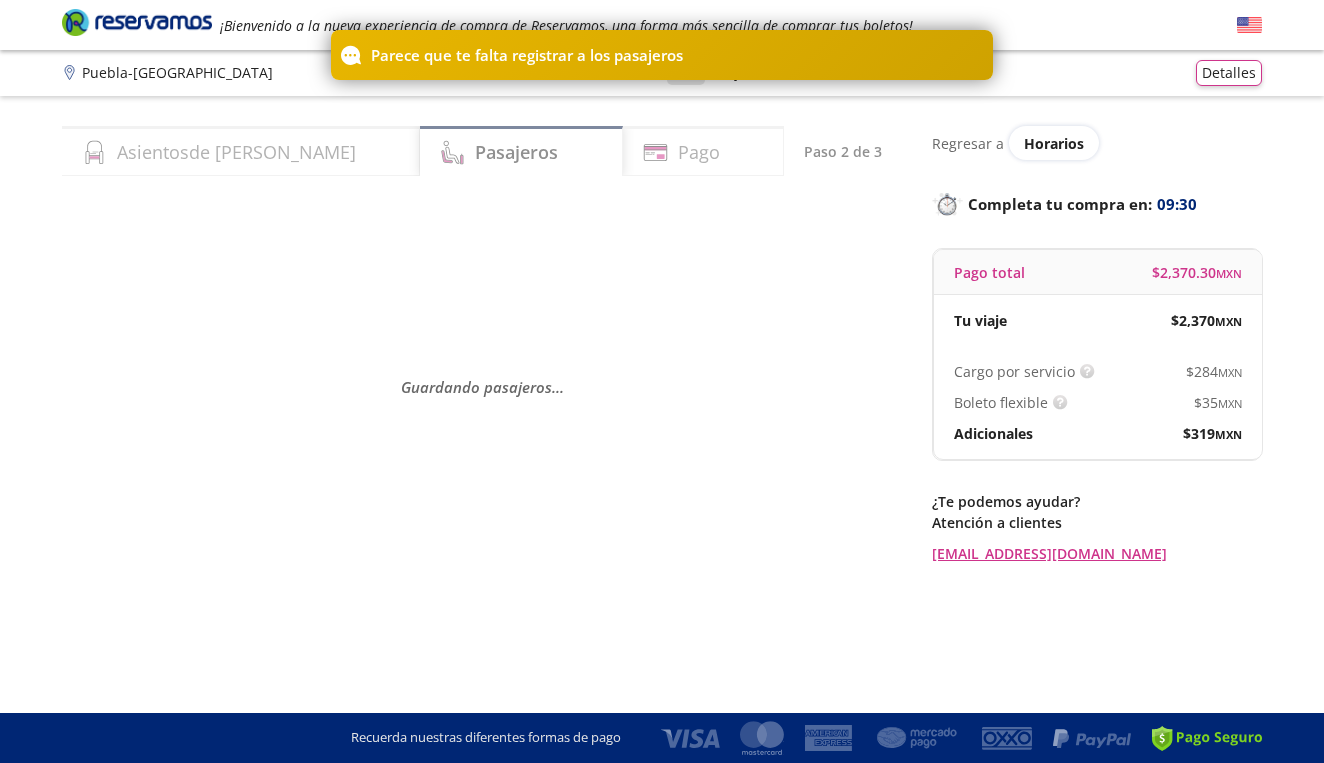 scroll, scrollTop: 0, scrollLeft: 0, axis: both 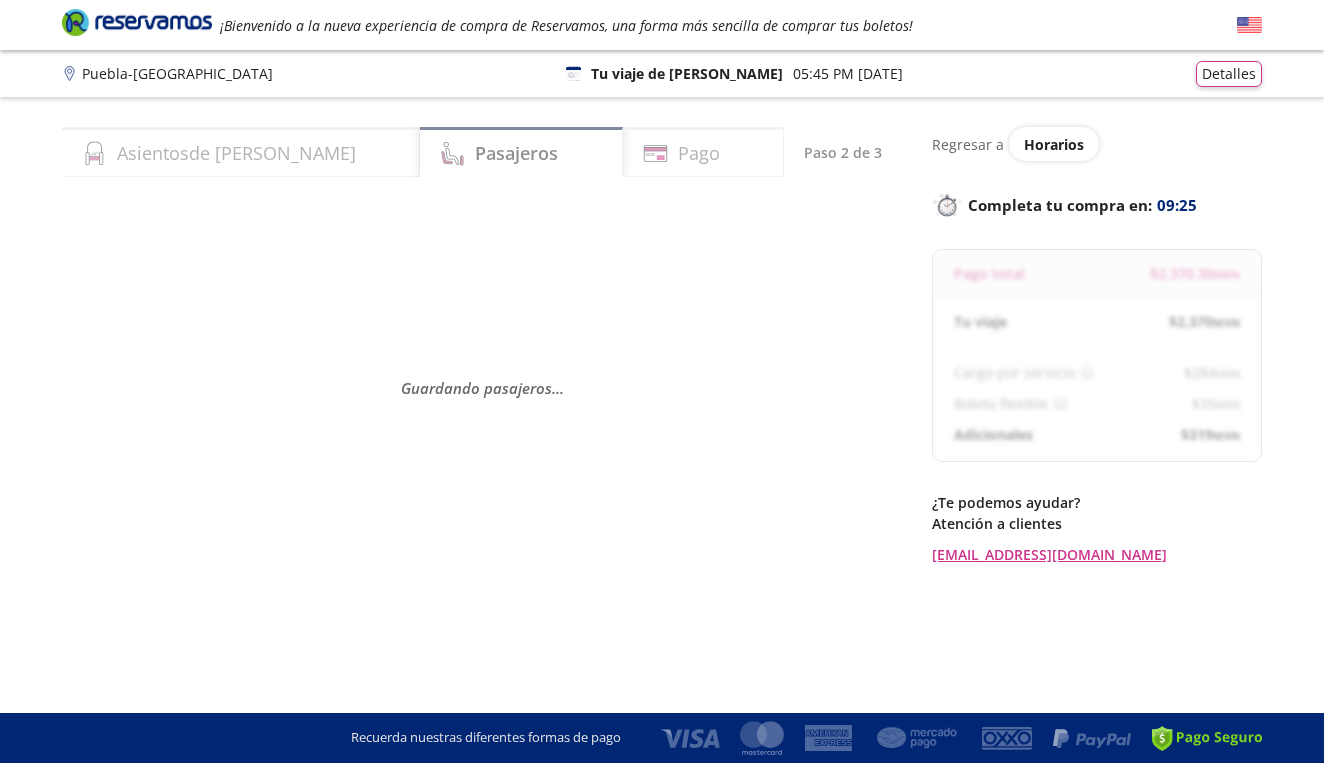 select on "MX" 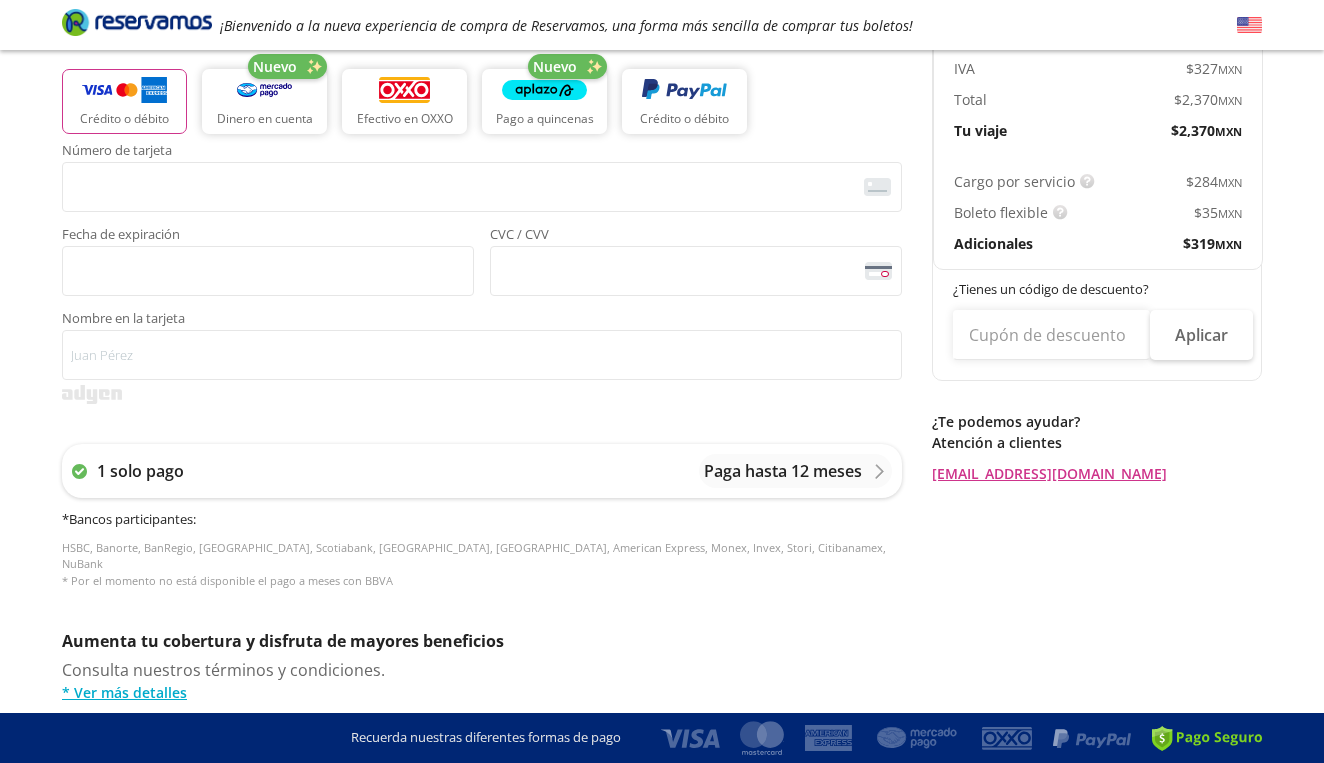 scroll, scrollTop: 459, scrollLeft: 0, axis: vertical 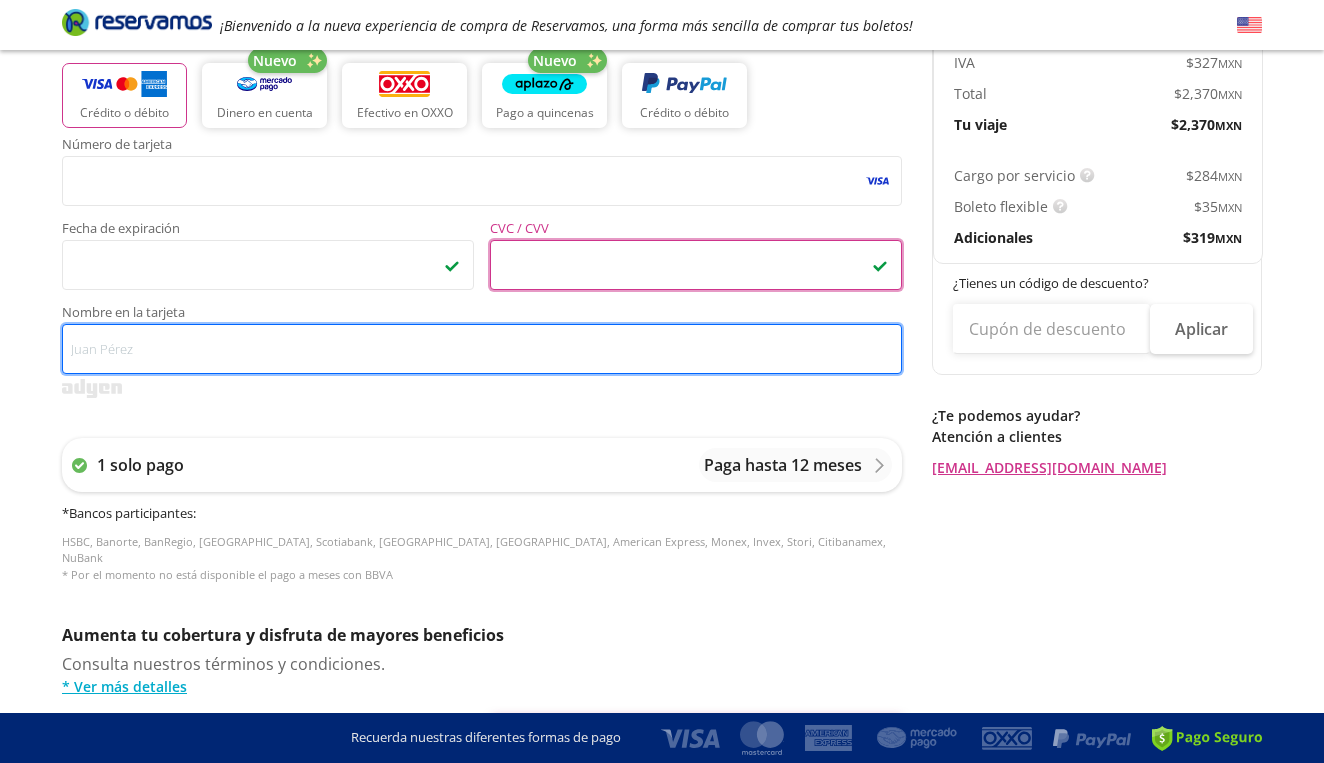 click on "Nombre en la tarjeta" at bounding box center (482, 349) 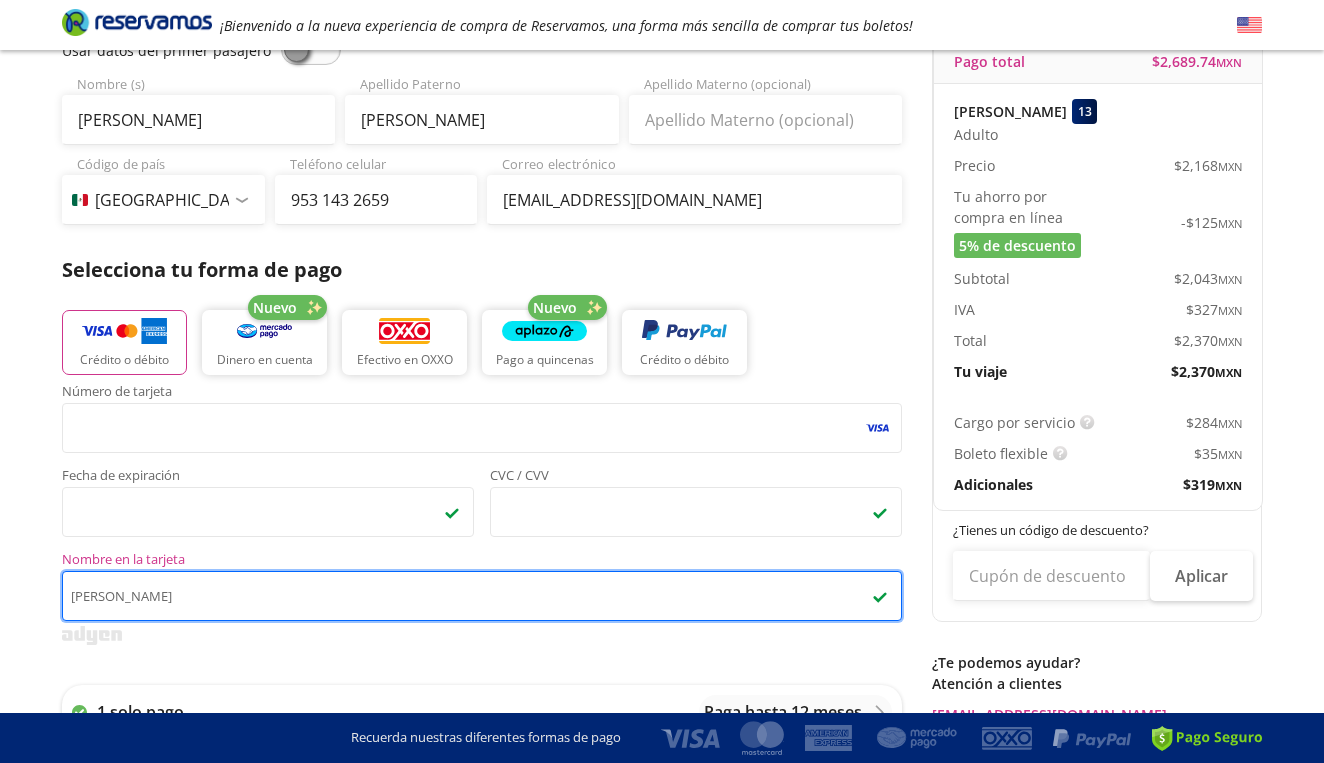 scroll, scrollTop: 134, scrollLeft: 0, axis: vertical 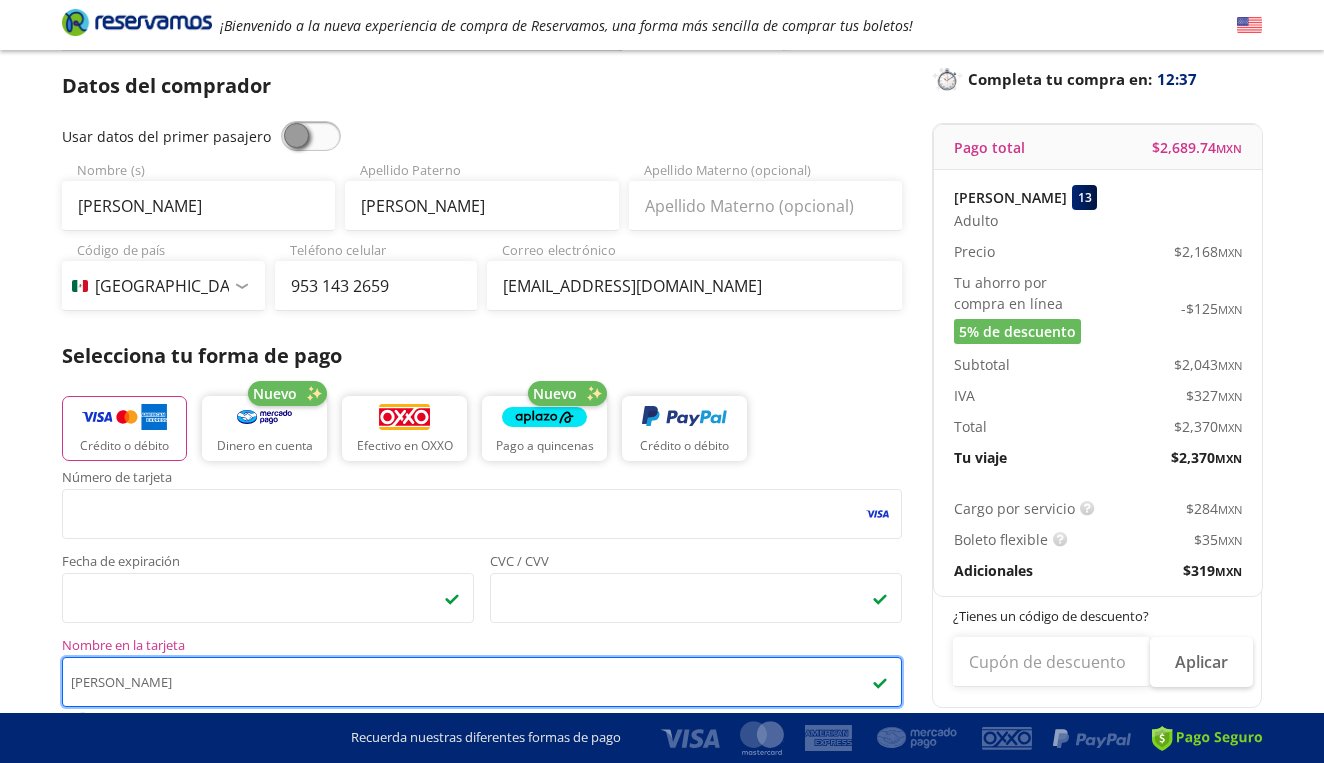 type on "[PERSON_NAME] [PERSON_NAME]" 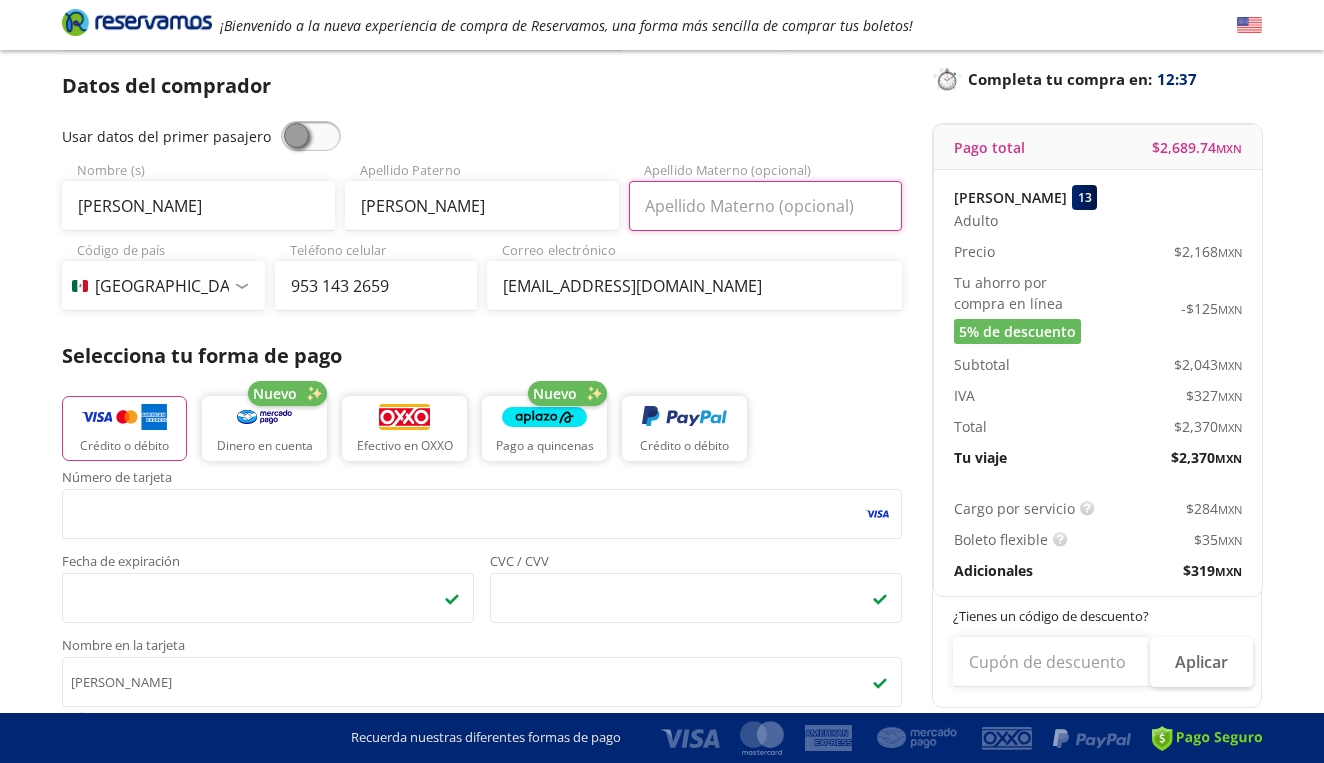 click on "Apellido Materno (opcional)" at bounding box center (765, 206) 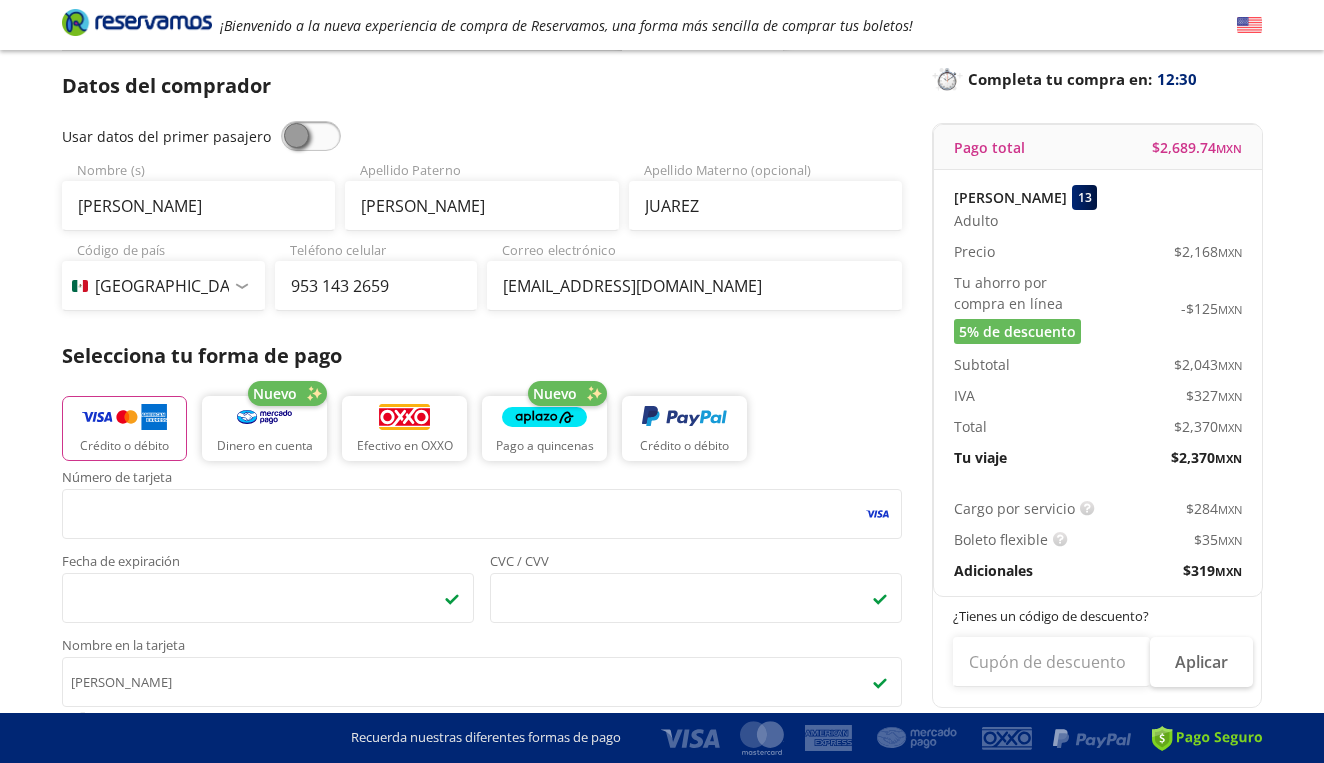 click on "Selecciona tu forma de pago" at bounding box center [482, 356] 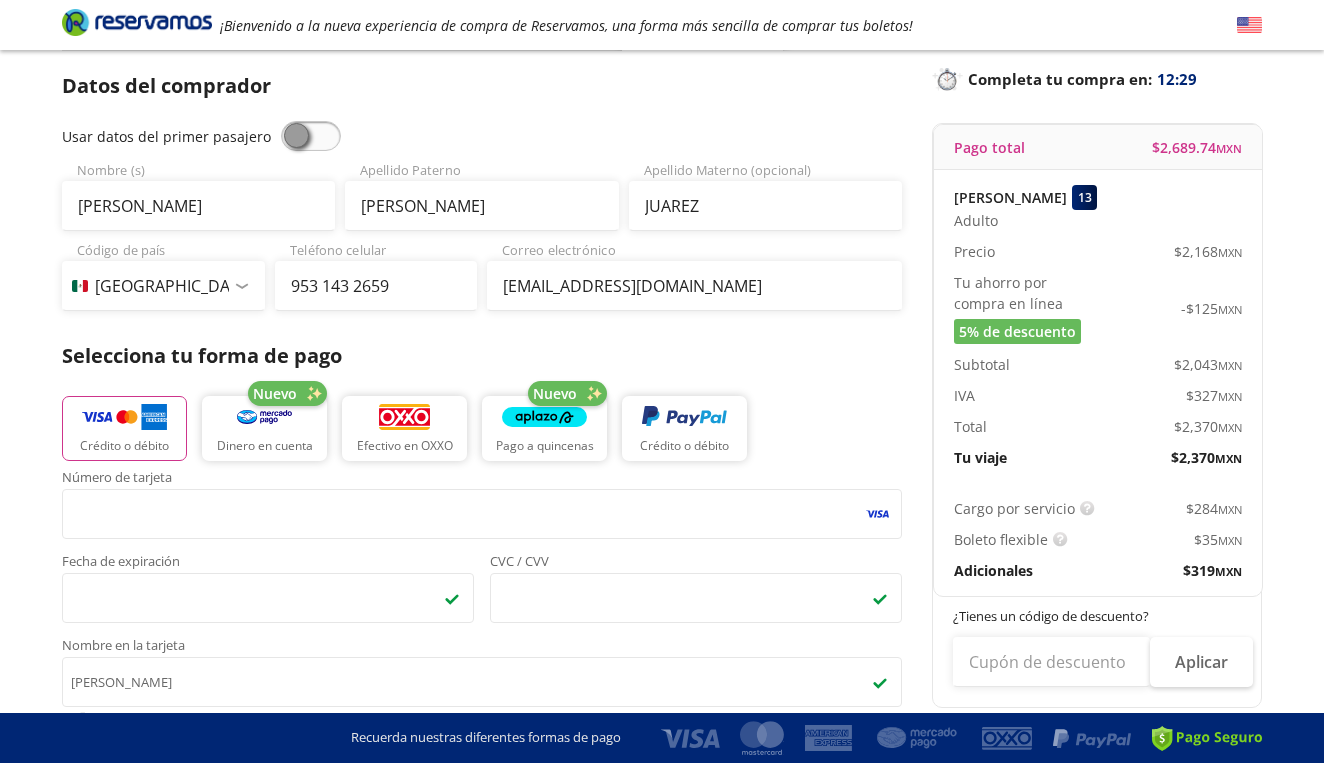 click on "Crédito o débito Nuevo Dinero en cuenta Efectivo en OXXO Nuevo Pago a quincenas Crédito o débito" at bounding box center (482, 426) 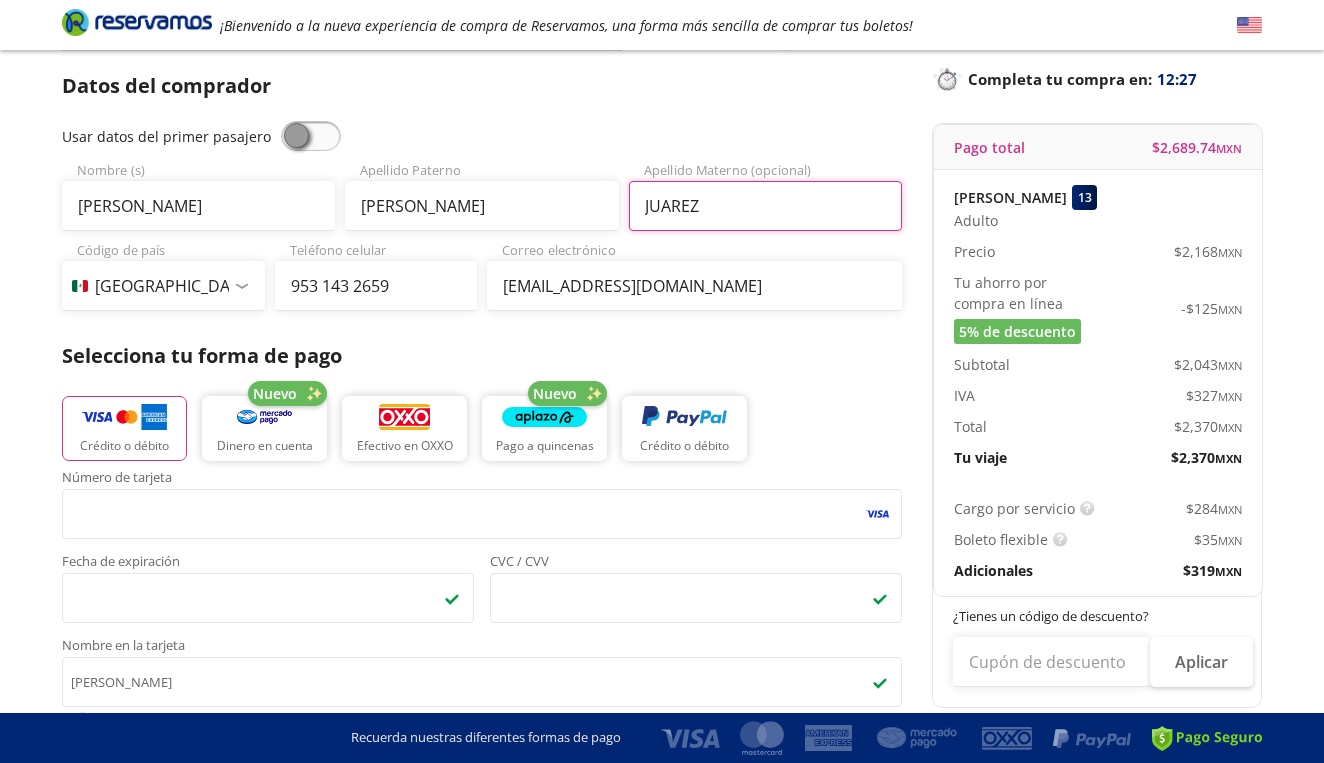 click on "JUAREZ" at bounding box center [765, 206] 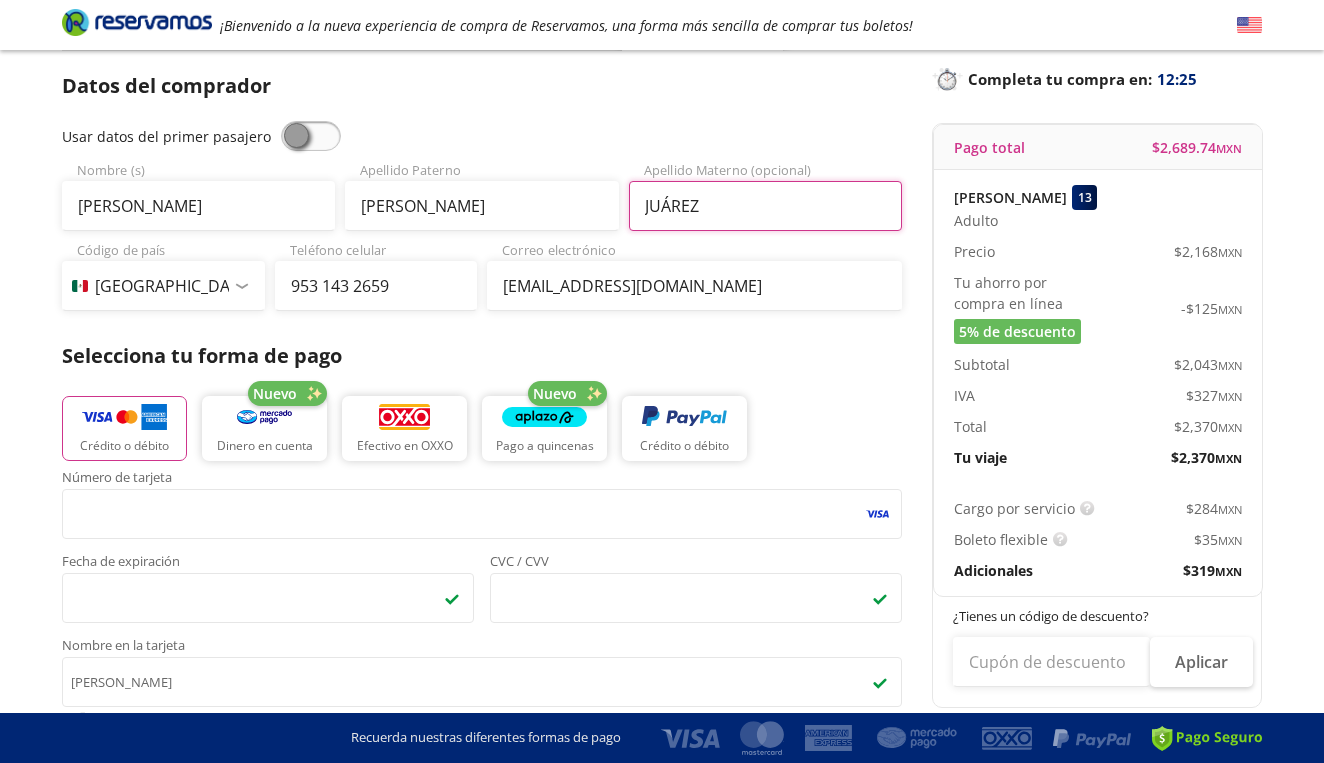 type on "[PERSON_NAME]" 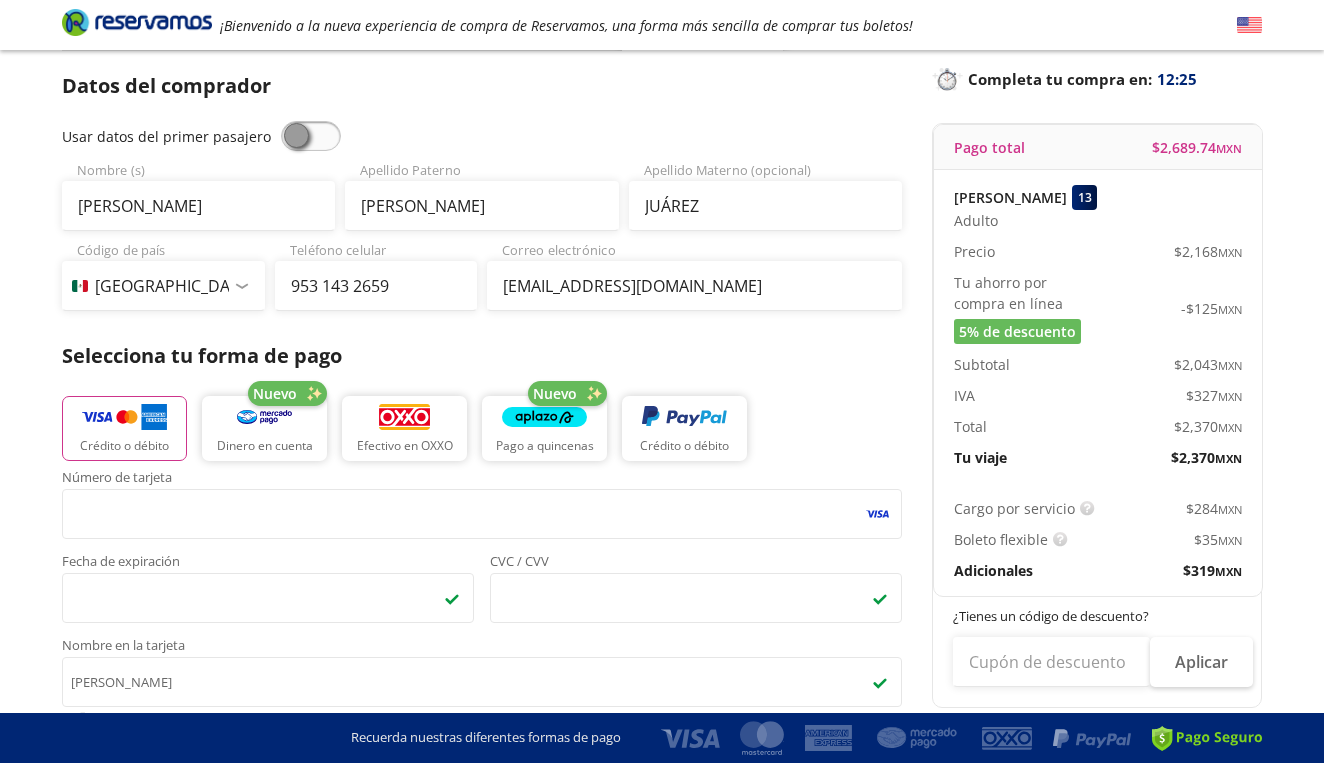 click on "Selecciona tu forma de pago" at bounding box center (482, 356) 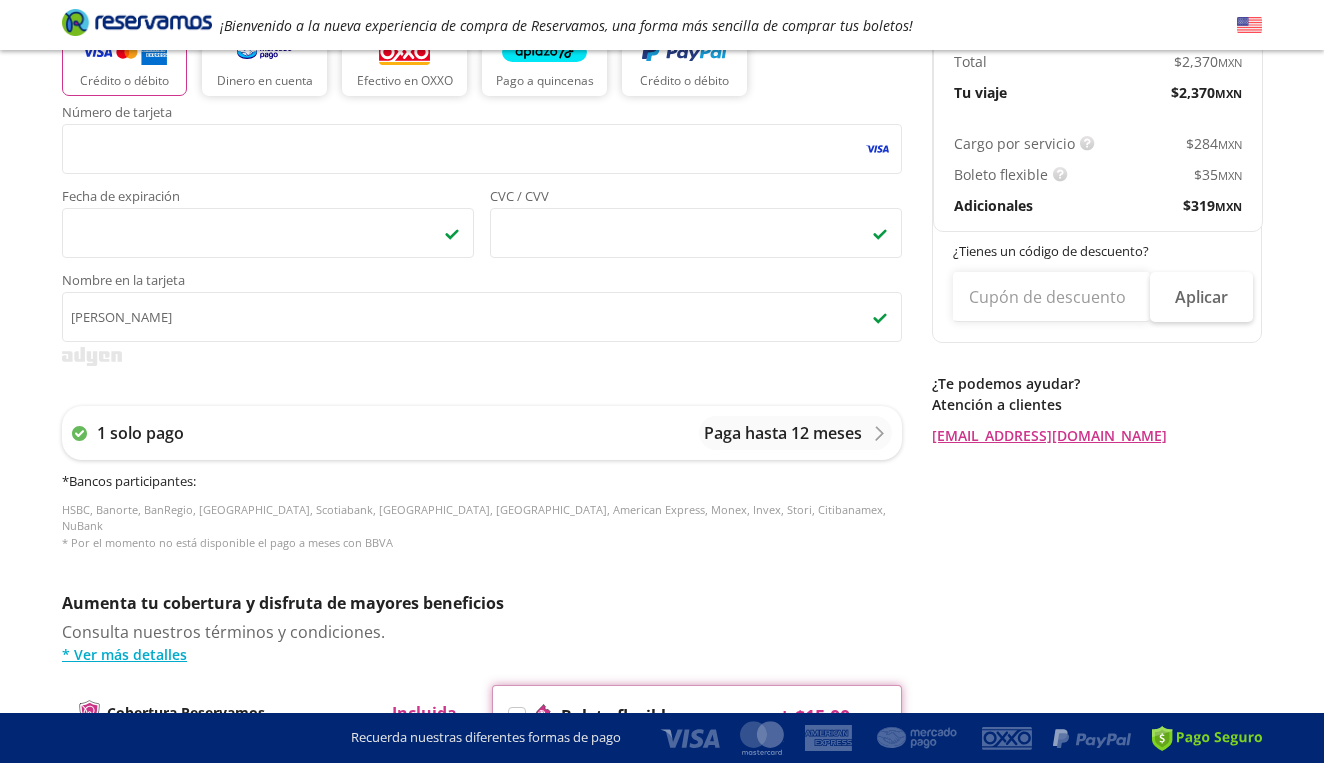 scroll, scrollTop: 497, scrollLeft: 0, axis: vertical 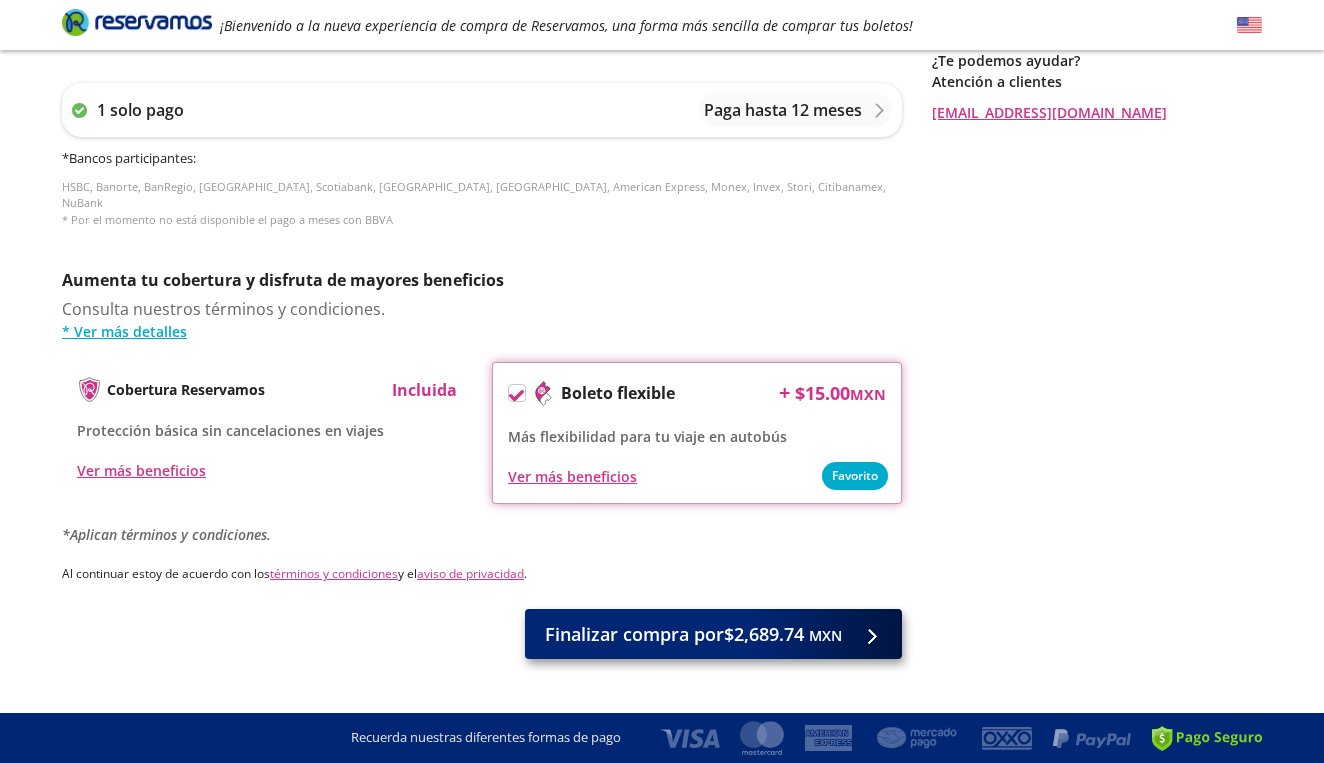 click on "Finalizar compra por  $2,689.74   MXN" at bounding box center (693, 634) 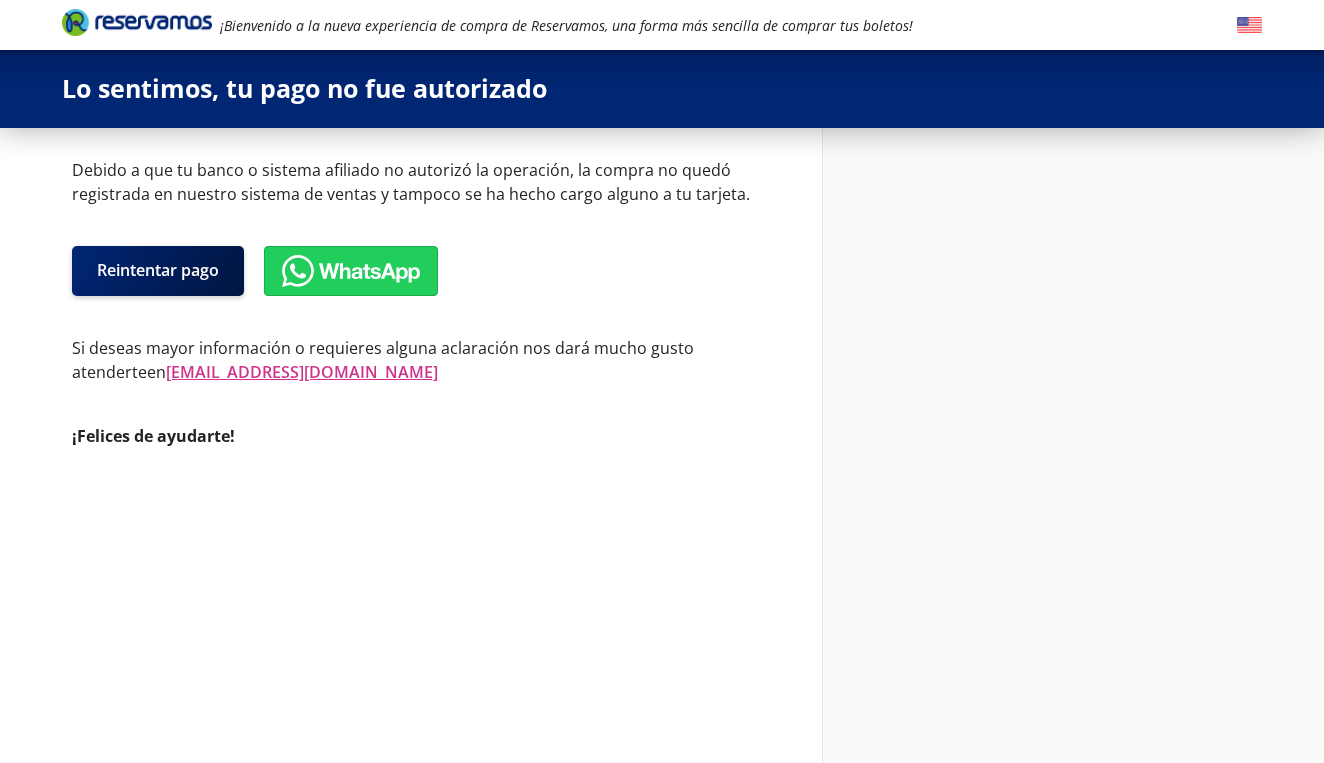 scroll, scrollTop: 0, scrollLeft: 0, axis: both 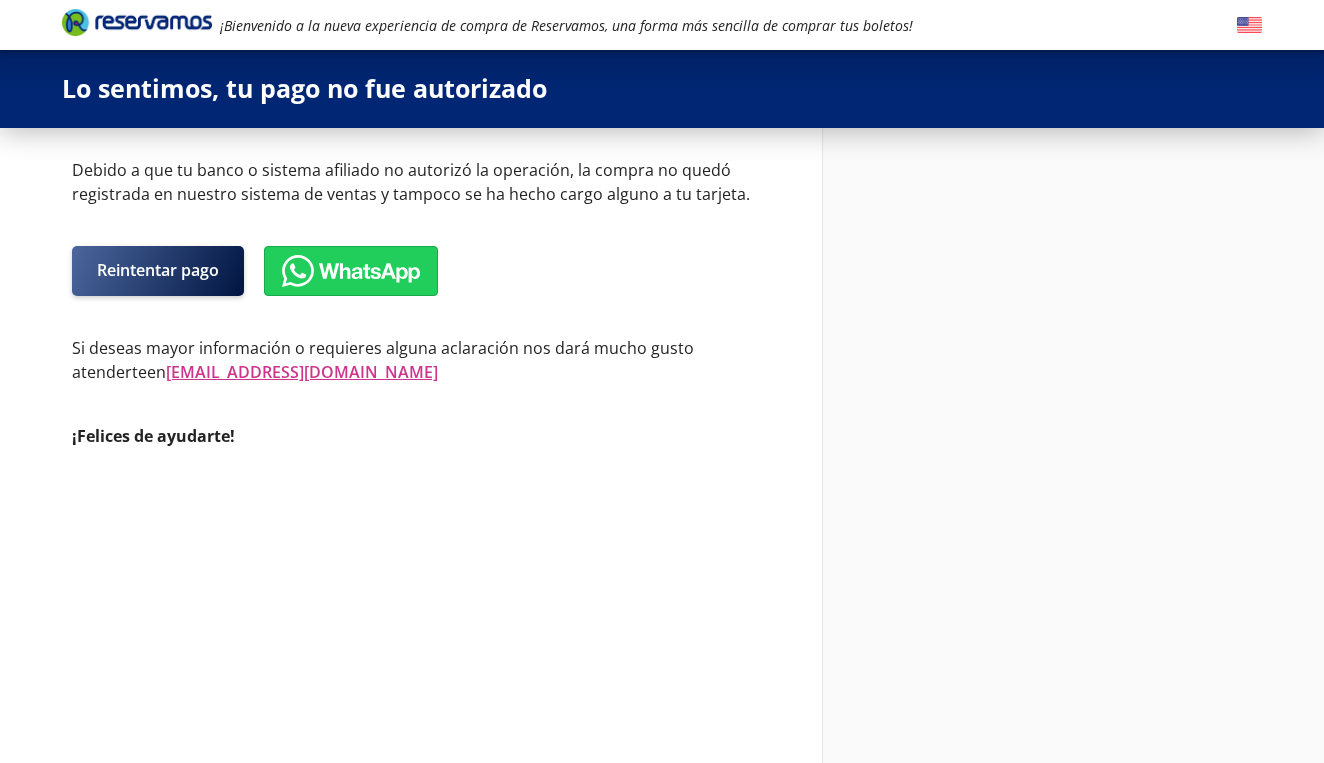 click on "Reintentar pago" at bounding box center (158, 271) 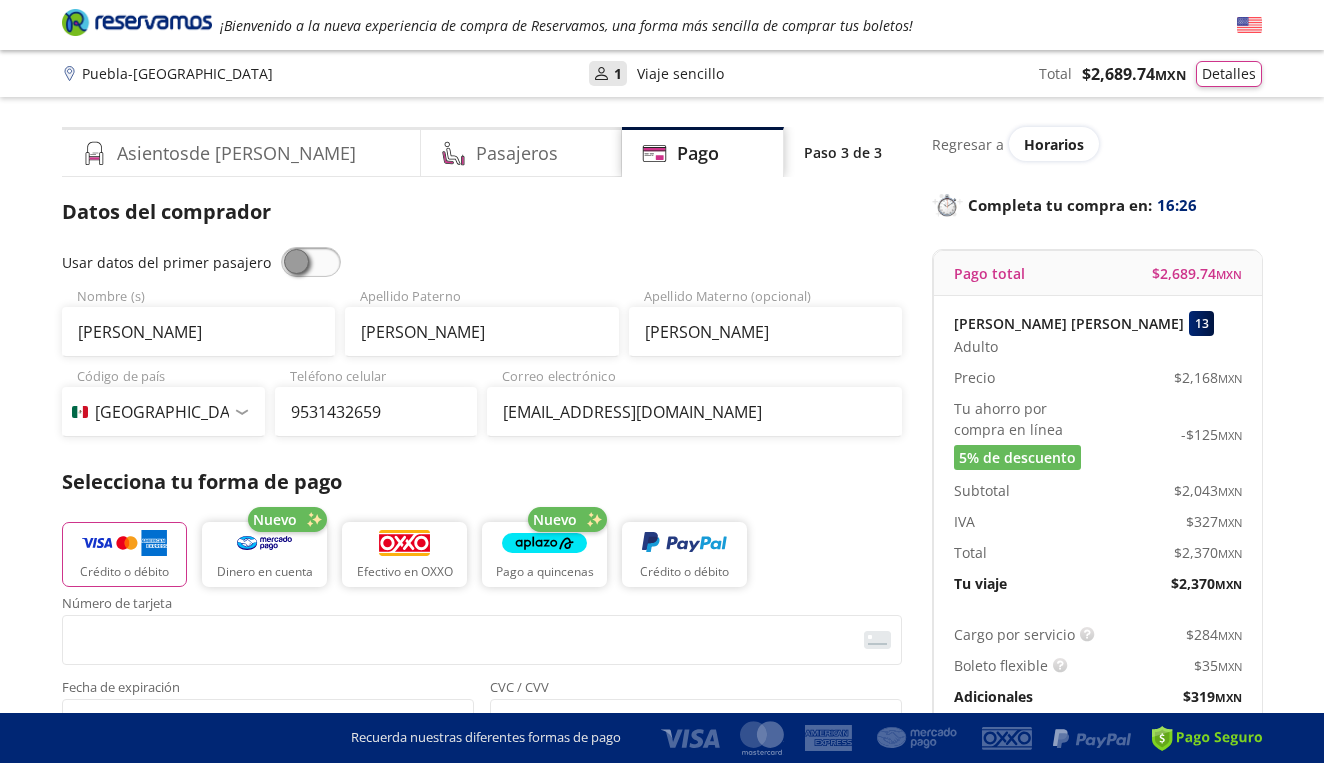 drag, startPoint x: 1301, startPoint y: 247, endPoint x: 1323, endPoint y: 366, distance: 121.016525 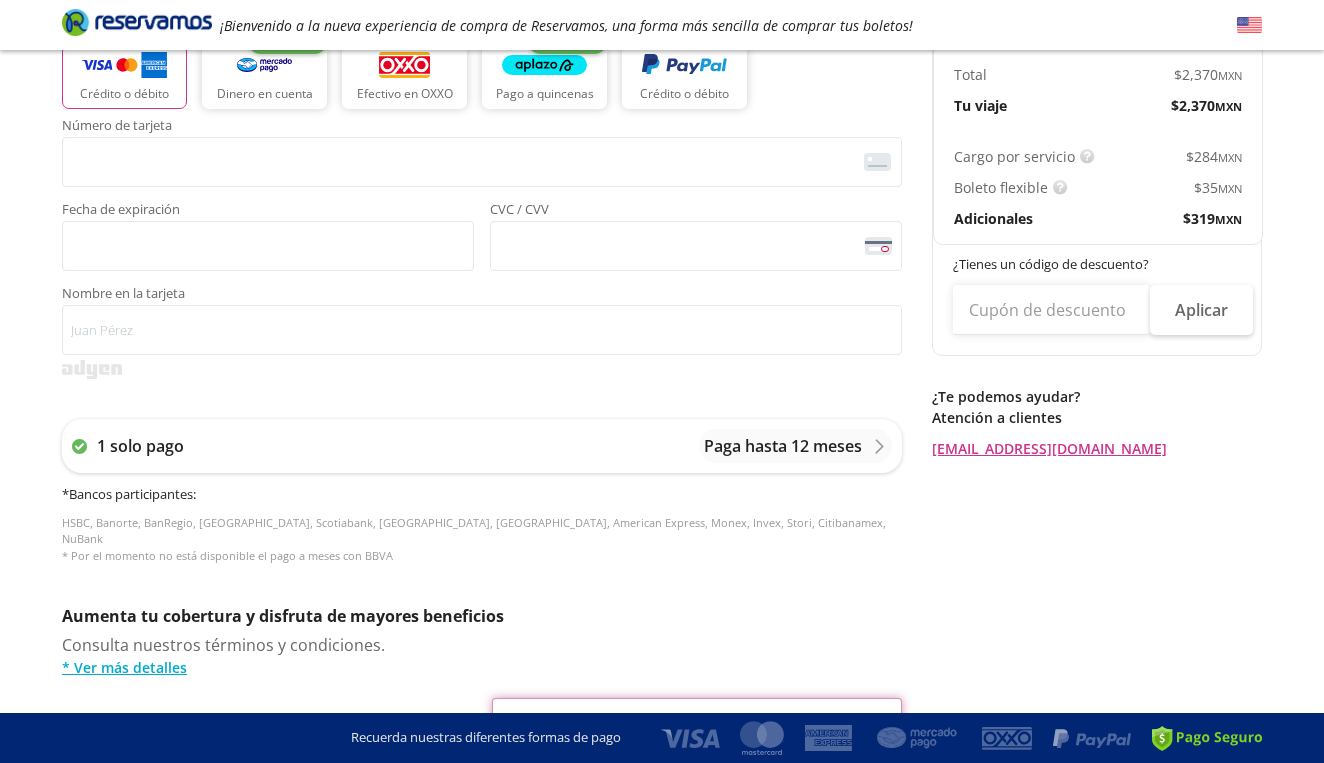 scroll, scrollTop: 482, scrollLeft: 0, axis: vertical 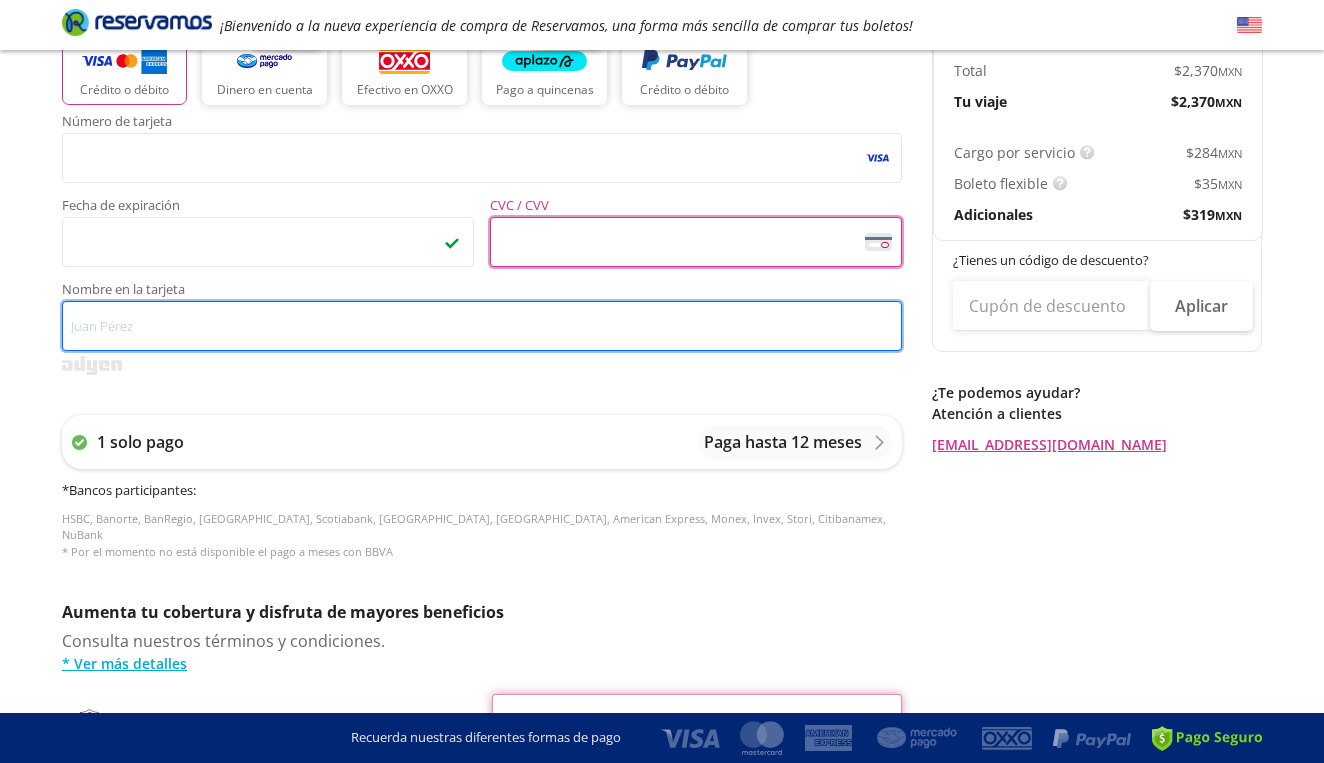 click on "Nombre en la tarjeta" at bounding box center (482, 326) 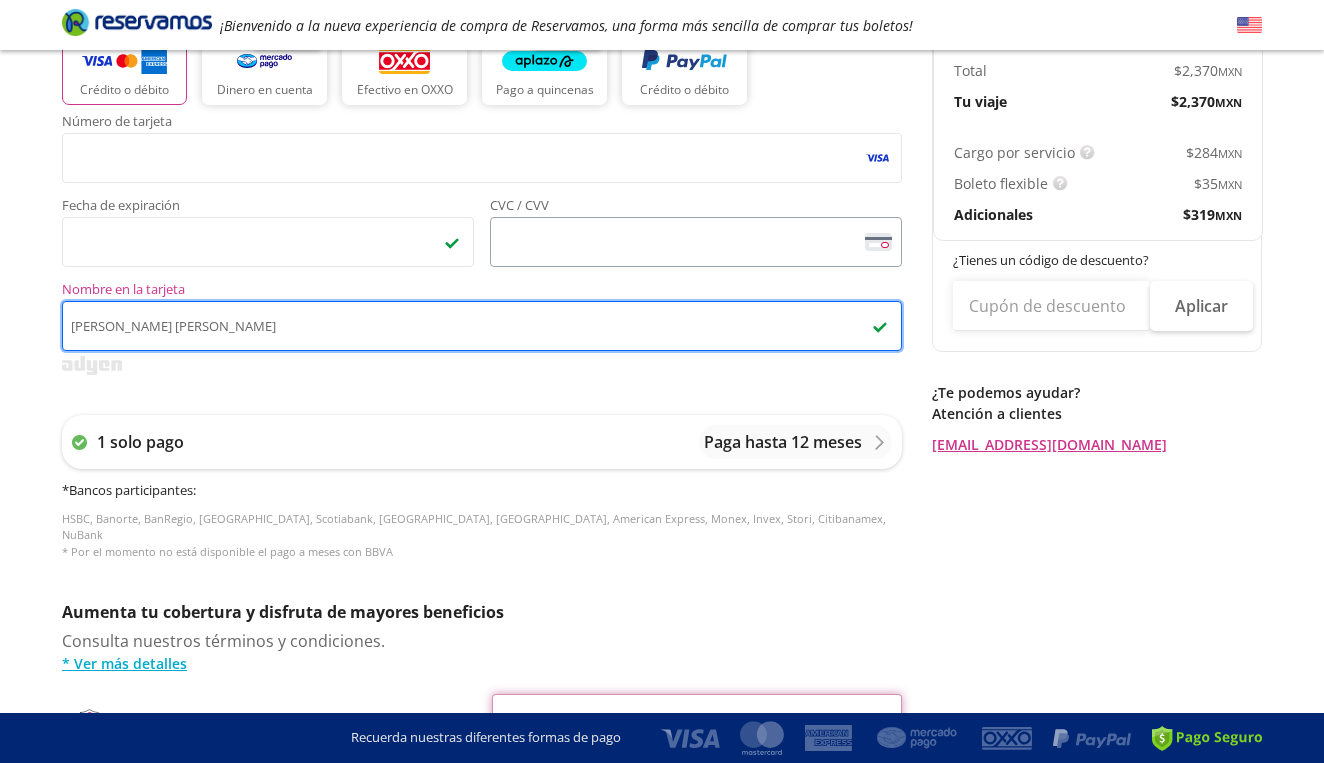 type on "[PERSON_NAME] [PERSON_NAME]" 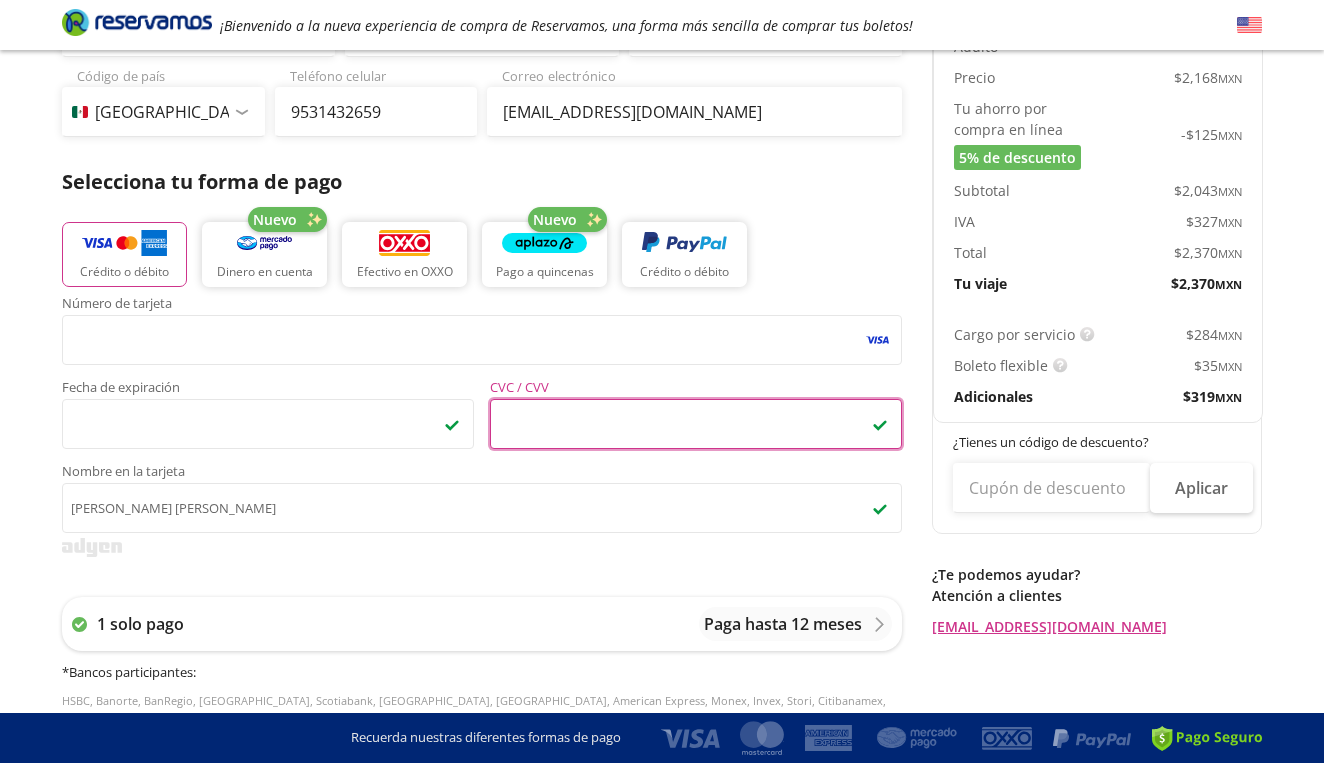 scroll, scrollTop: 291, scrollLeft: 0, axis: vertical 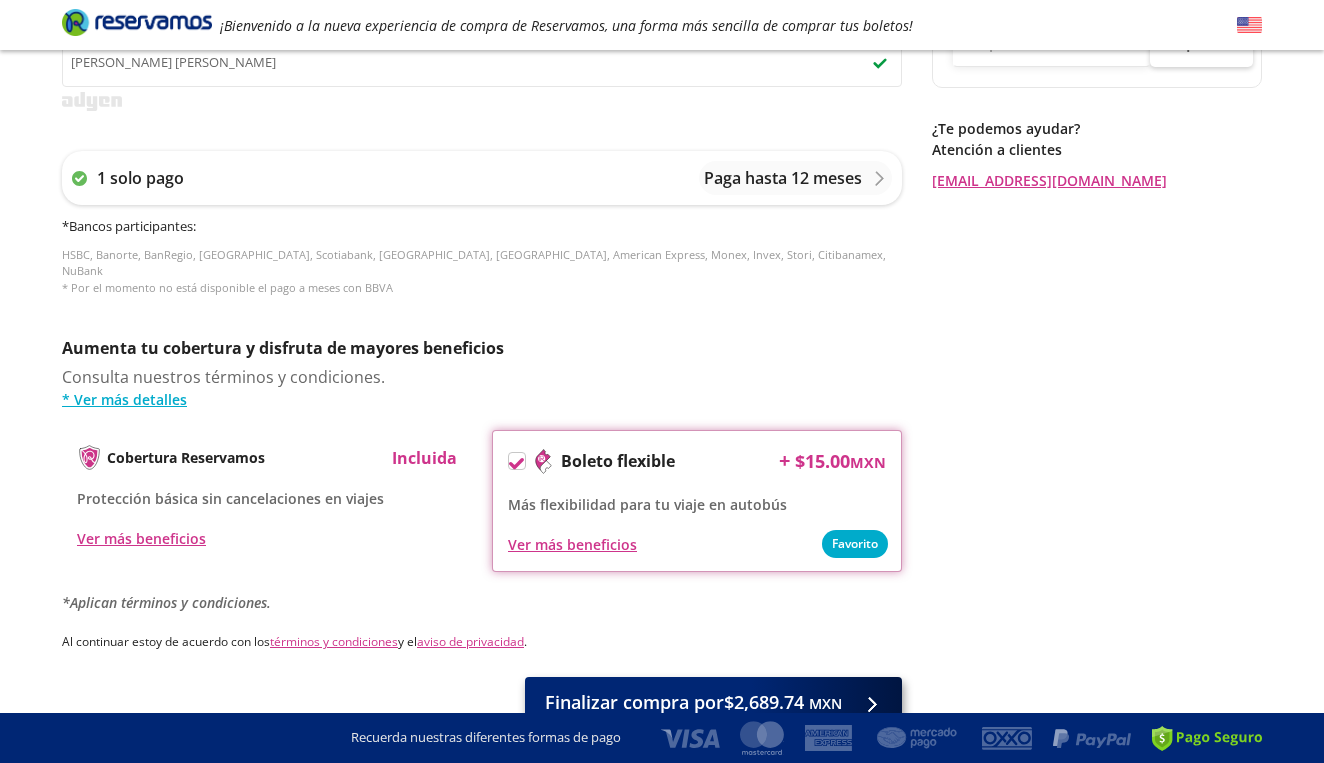 click on "MXN" at bounding box center [825, 703] 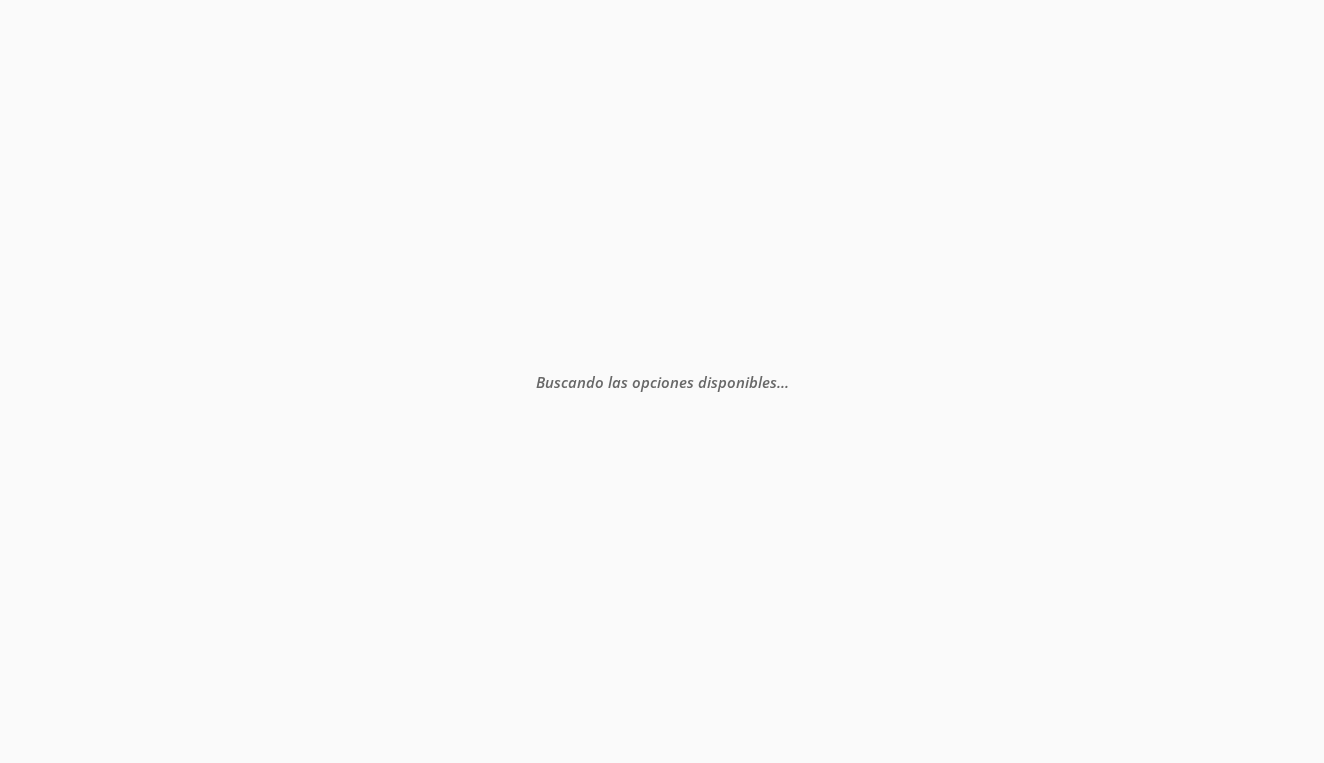 scroll, scrollTop: 0, scrollLeft: 0, axis: both 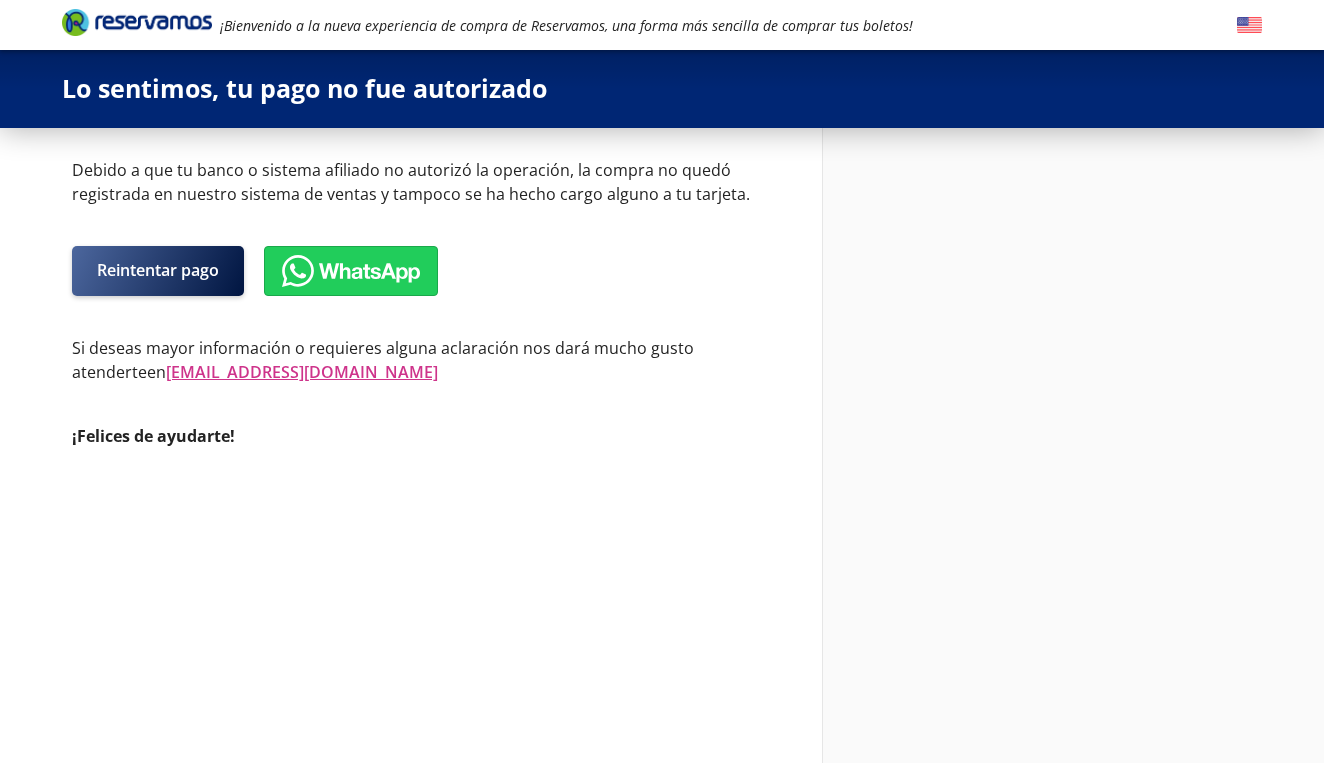 click on "Reintentar pago" at bounding box center (158, 271) 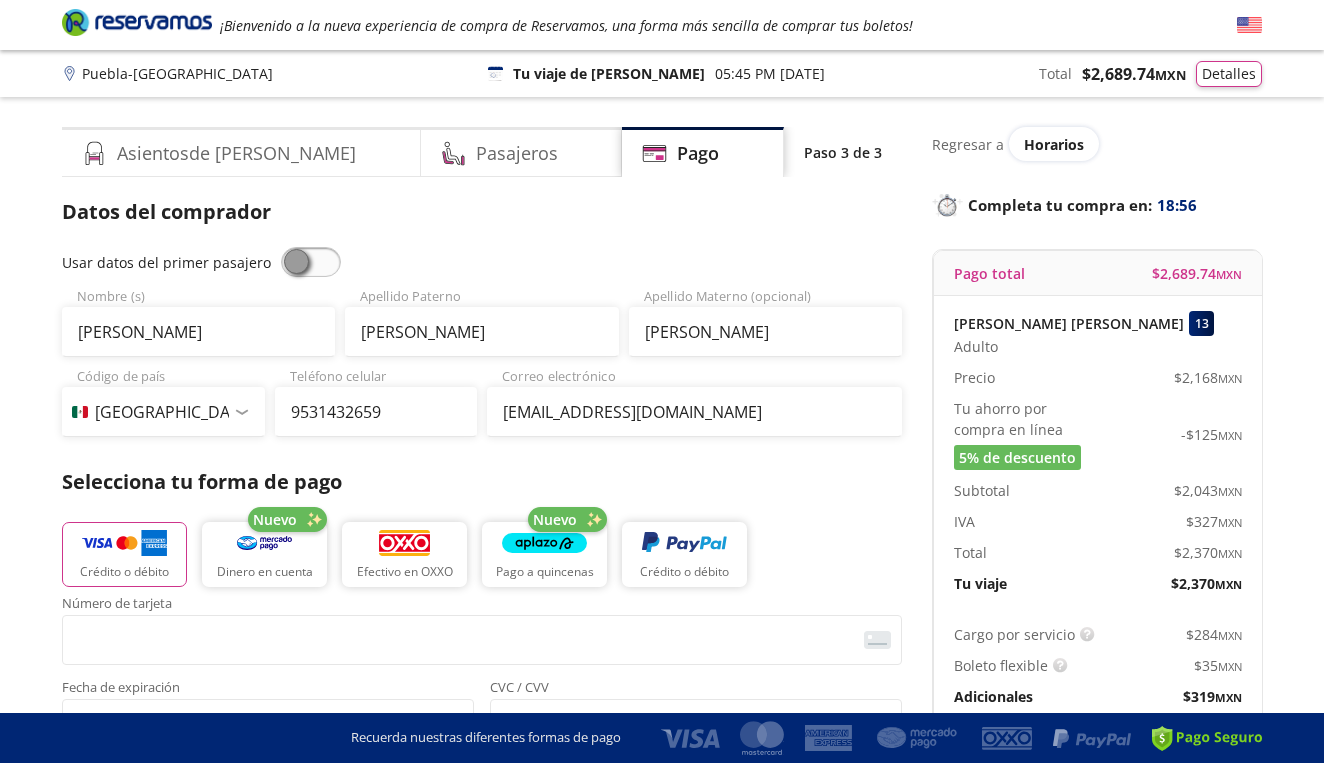 click at bounding box center (311, 262) 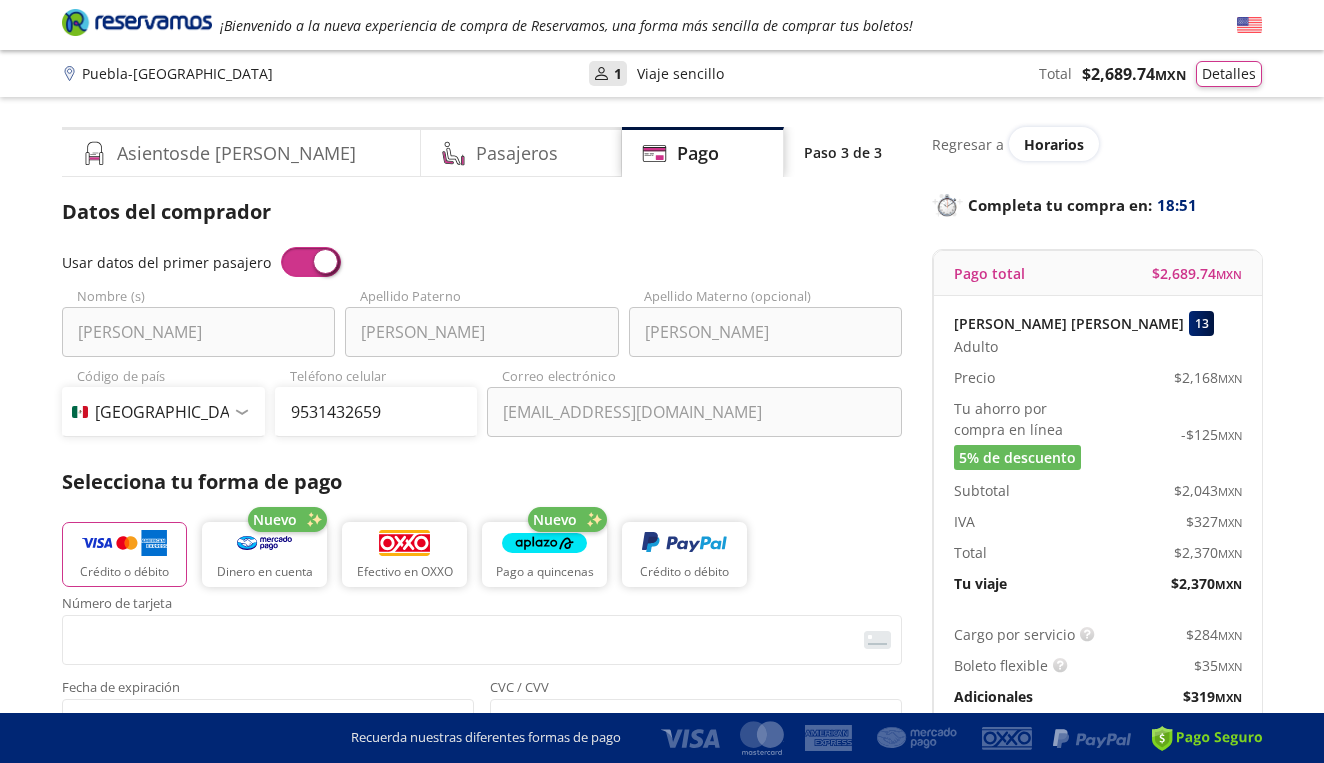 click on "Group 9 Created with Sketch. Pago Puebla  -  [GEOGRAPHIC_DATA] ¡Bienvenido a la nueva experiencia de compra de Reservamos, una forma más sencilla de comprar tus boletos! Completa tu compra en : 18:51 Puebla  -  [GEOGRAPHIC_DATA] User 1 Viaje sencillo Total $ 2,689.74  MXN Detalles Completa tu compra en : 18:51 Asientos  de [PERSON_NAME] Pago Paso 3 de 3 Servicios adicionales ¿Tienes un código de descuento? Aplicar Datos del comprador Usar datos del primer pasajero [PERSON_NAME] Nombre (s) [PERSON_NAME] Apellido [PERSON_NAME] Apellido Materno (opcional) Código de país [GEOGRAPHIC_DATA] +1 [GEOGRAPHIC_DATA] +52 [GEOGRAPHIC_DATA] +57 [GEOGRAPHIC_DATA] +55 [GEOGRAPHIC_DATA] +93 [GEOGRAPHIC_DATA] +355 [GEOGRAPHIC_DATA] +49 [GEOGRAPHIC_DATA] +376 [GEOGRAPHIC_DATA] +244 [GEOGRAPHIC_DATA] +1 [GEOGRAPHIC_DATA] +1 [GEOGRAPHIC_DATA] +966 [GEOGRAPHIC_DATA] +213 [GEOGRAPHIC_DATA] +54 [GEOGRAPHIC_DATA] +374 [GEOGRAPHIC_DATA] +297 [GEOGRAPHIC_DATA] +61 [GEOGRAPHIC_DATA] +43 [GEOGRAPHIC_DATA] +994 [GEOGRAPHIC_DATA] +1 [GEOGRAPHIC_DATA] +880 [GEOGRAPHIC_DATA] +1 [GEOGRAPHIC_DATA] +973 [GEOGRAPHIC_DATA] +32 [GEOGRAPHIC_DATA] +501 [GEOGRAPHIC_DATA] +229 Bermudas +1 [GEOGRAPHIC_DATA] +375 [GEOGRAPHIC_DATA] +95 [GEOGRAPHIC_DATA] +591 [GEOGRAPHIC_DATA] +387 Botsuana +267 [GEOGRAPHIC_DATA] +235" at bounding box center [662, 808] 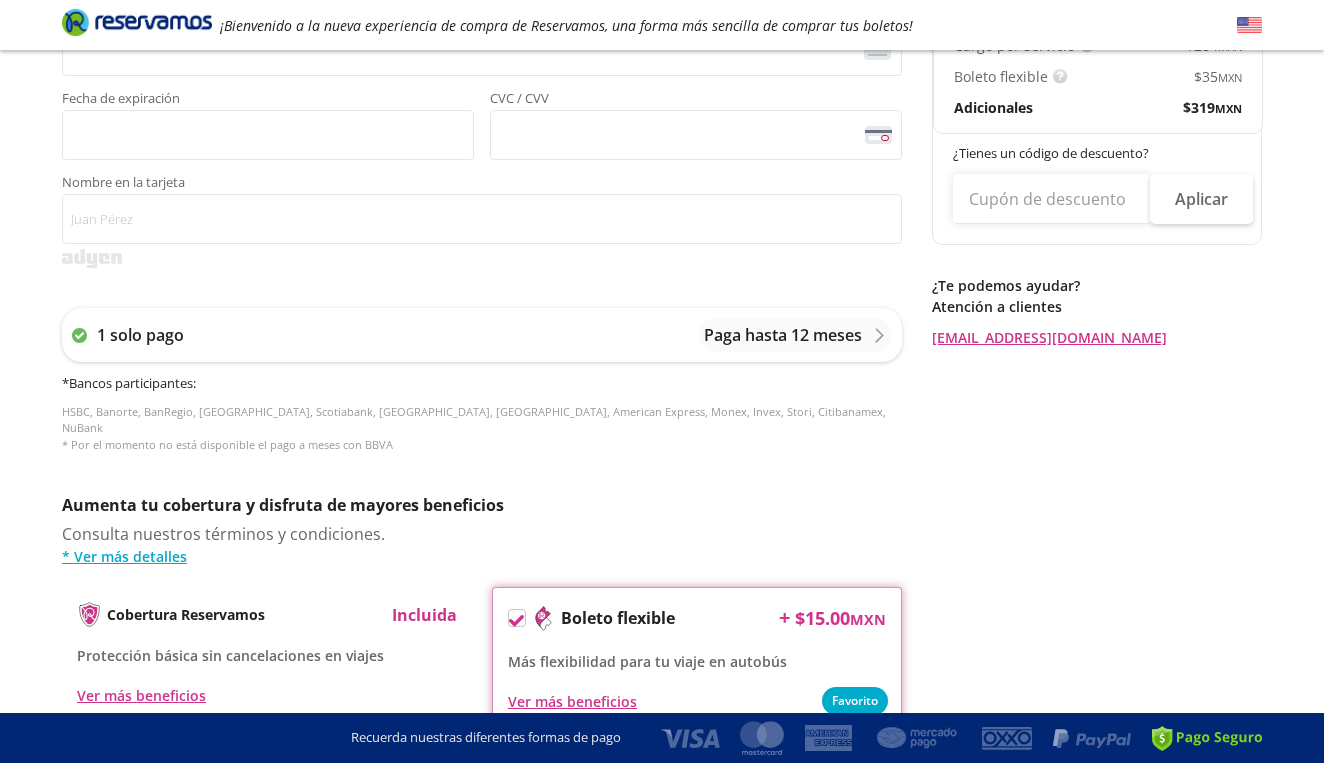 scroll, scrollTop: 591, scrollLeft: 0, axis: vertical 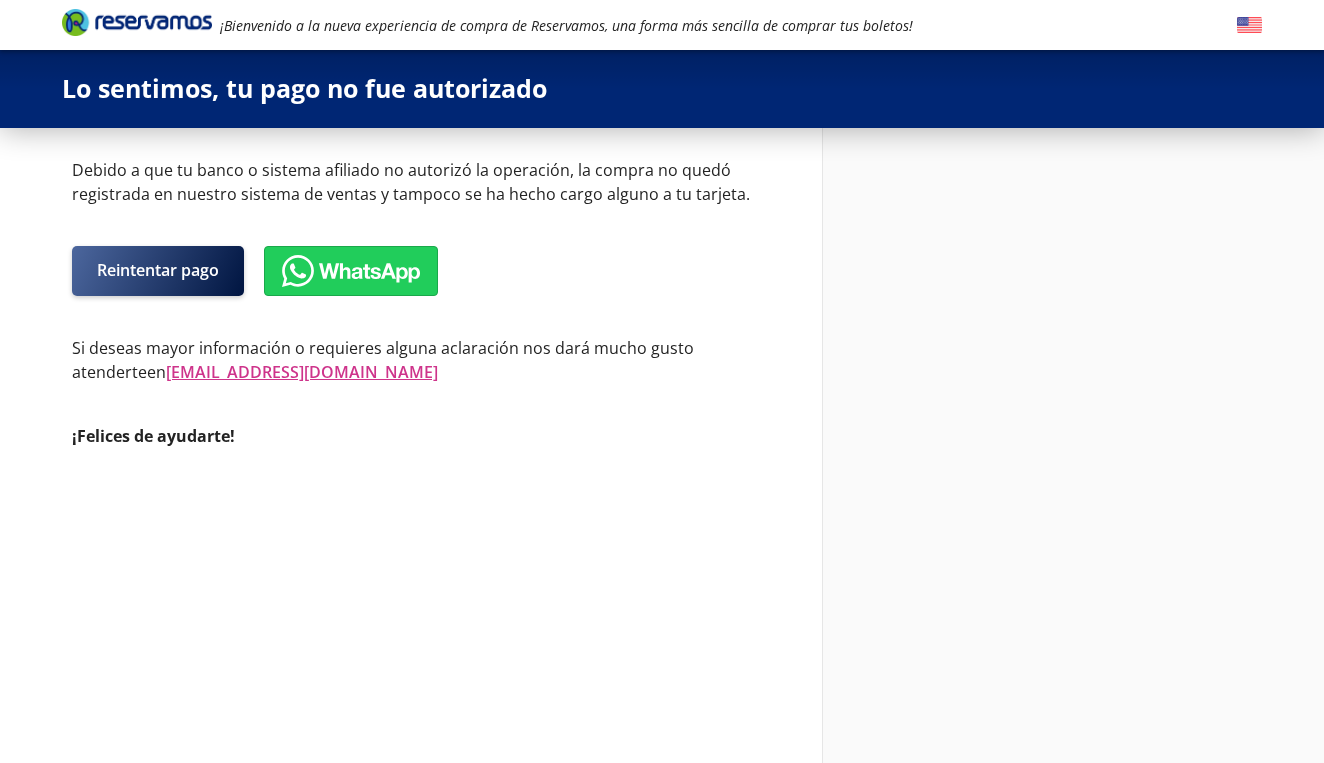 click on "Reintentar pago" at bounding box center (158, 271) 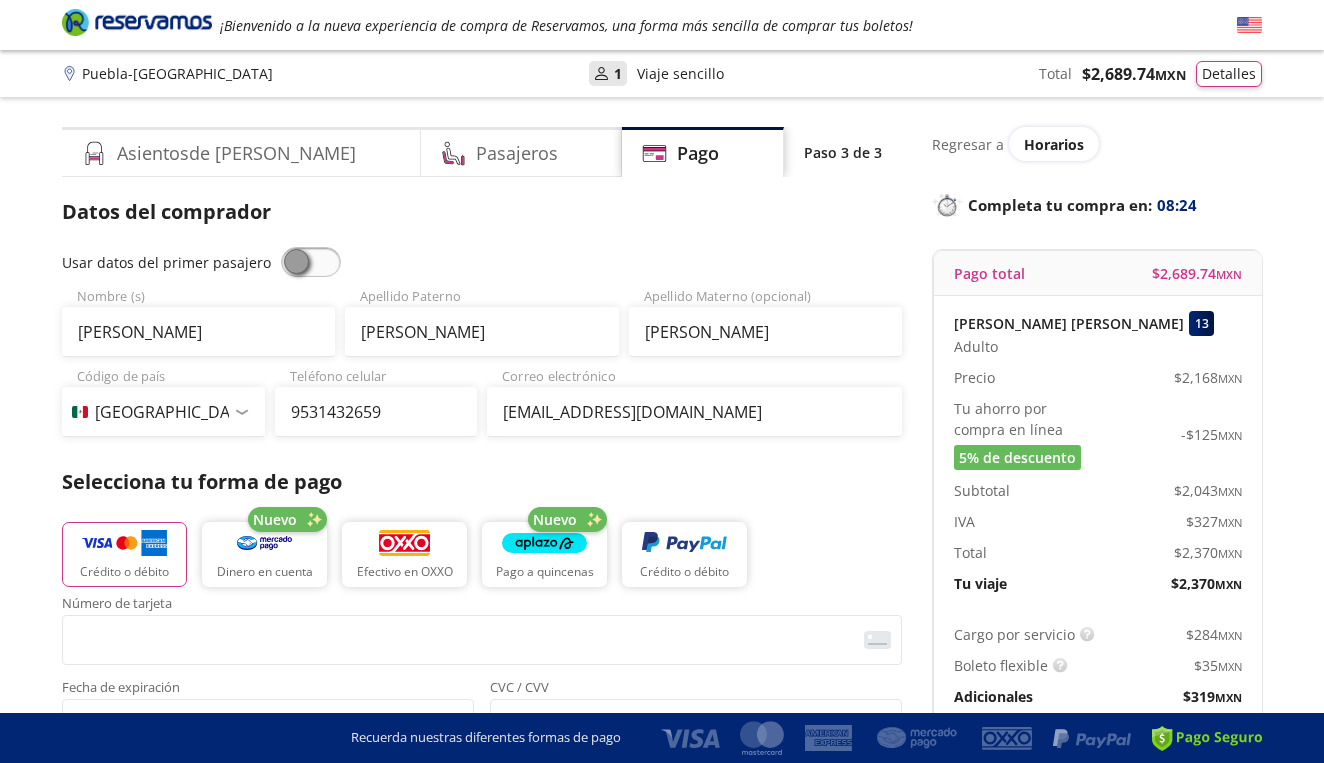 drag, startPoint x: 1316, startPoint y: 159, endPoint x: 1316, endPoint y: 232, distance: 73 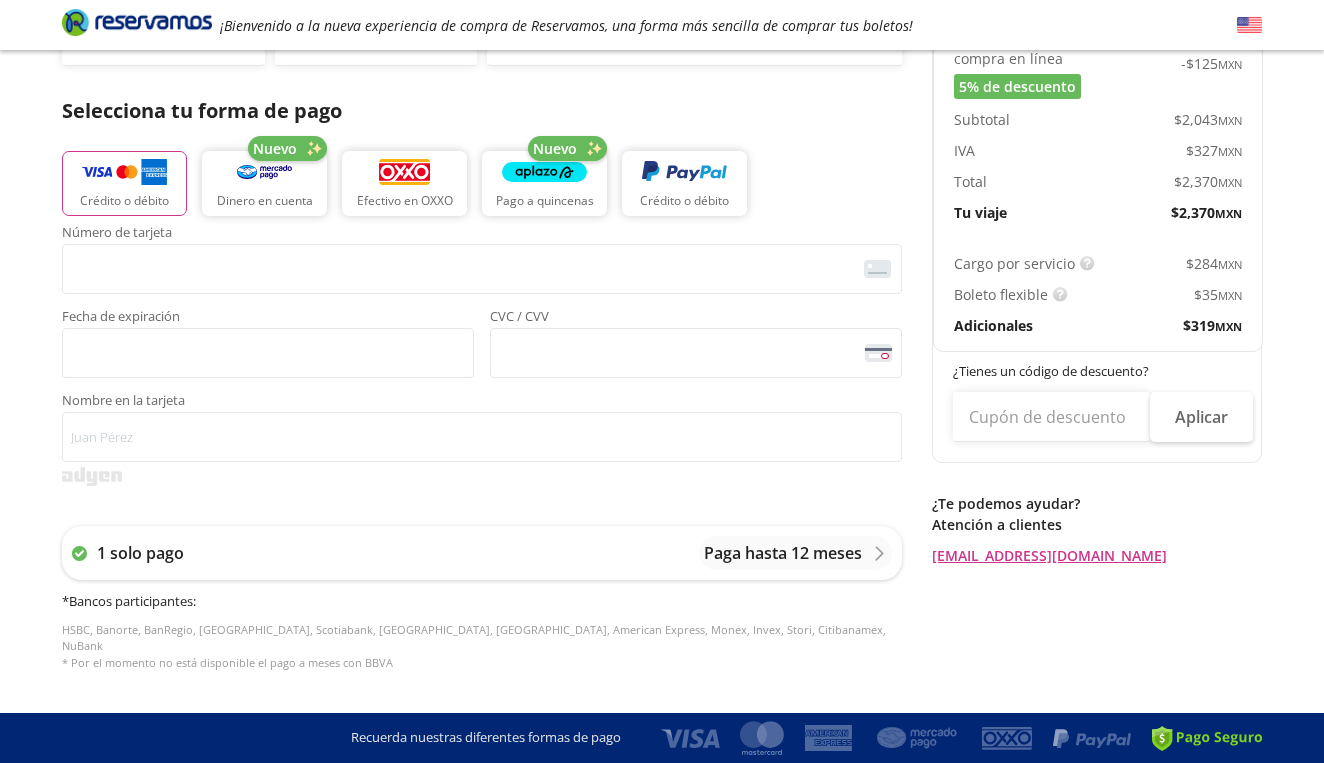 scroll, scrollTop: 392, scrollLeft: 0, axis: vertical 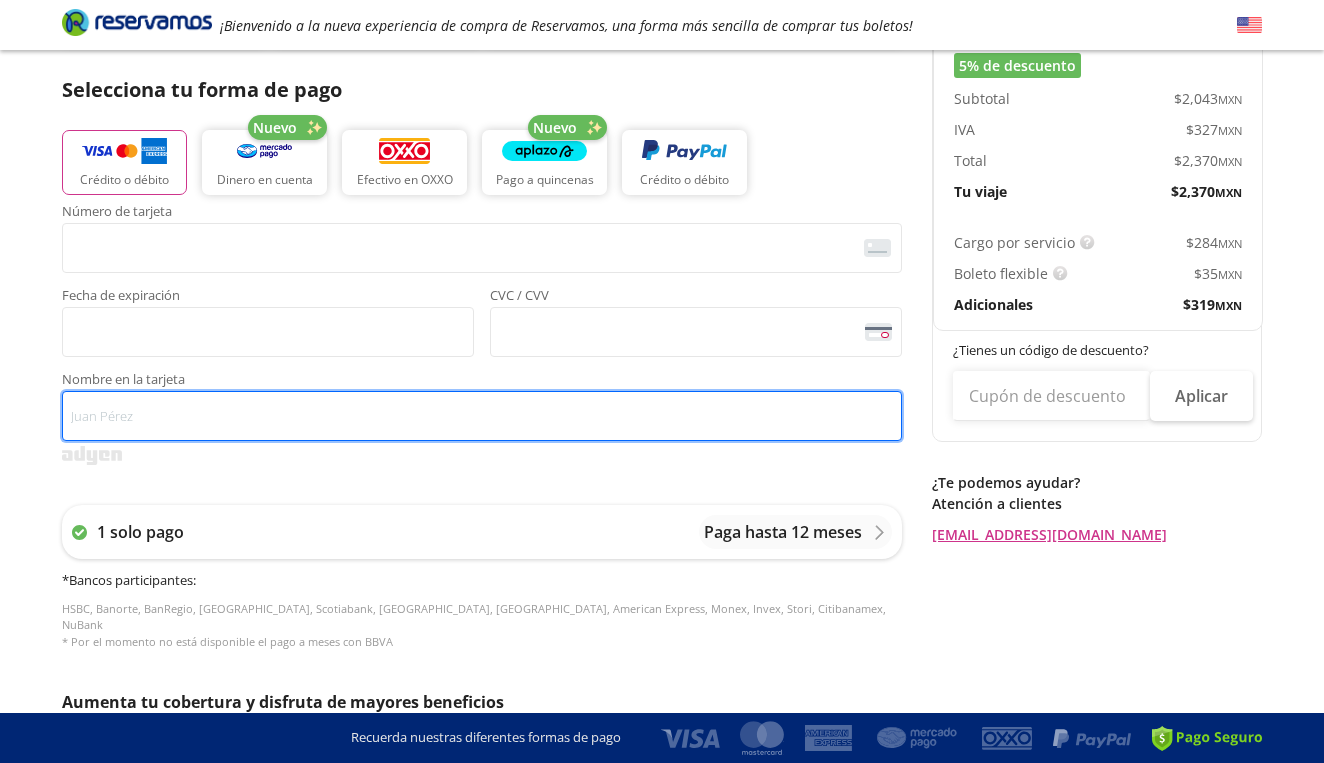 click on "Nombre en la tarjeta" at bounding box center [482, 416] 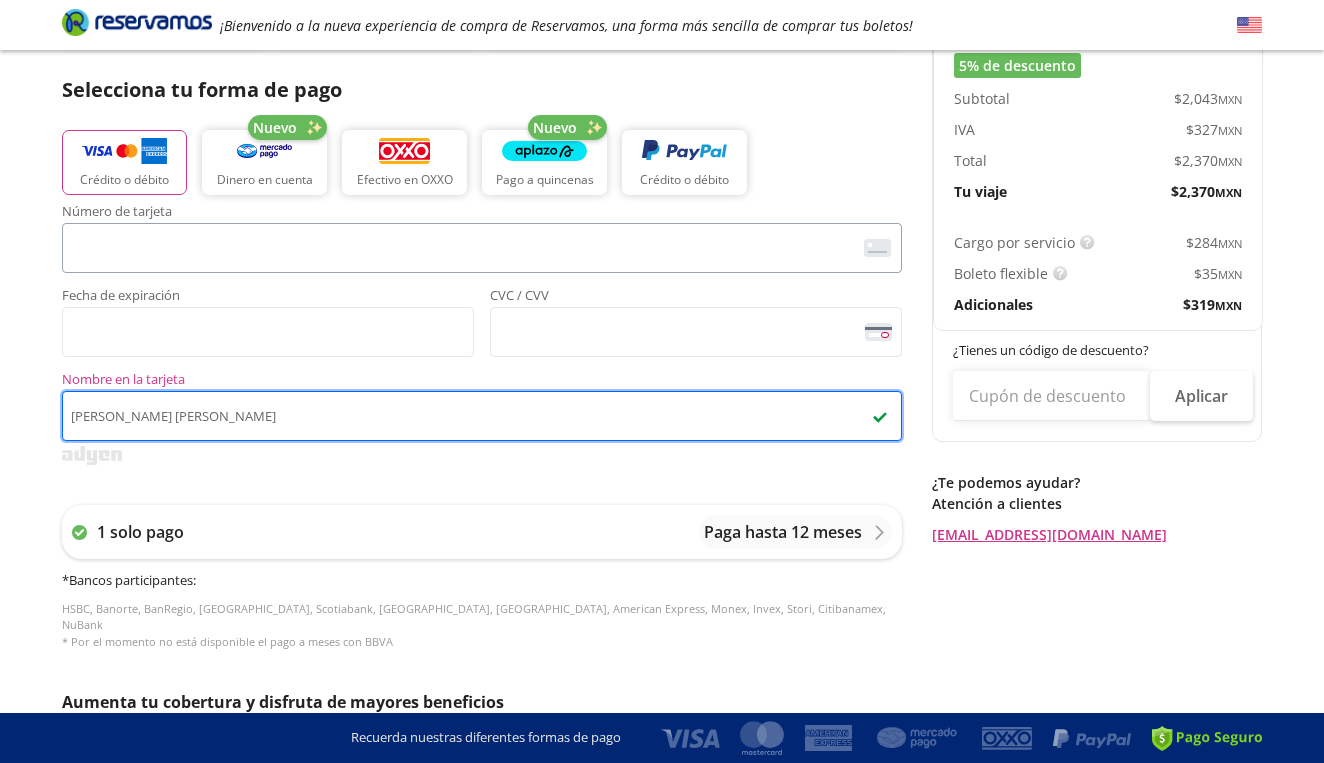 type on "[PERSON_NAME] [PERSON_NAME]" 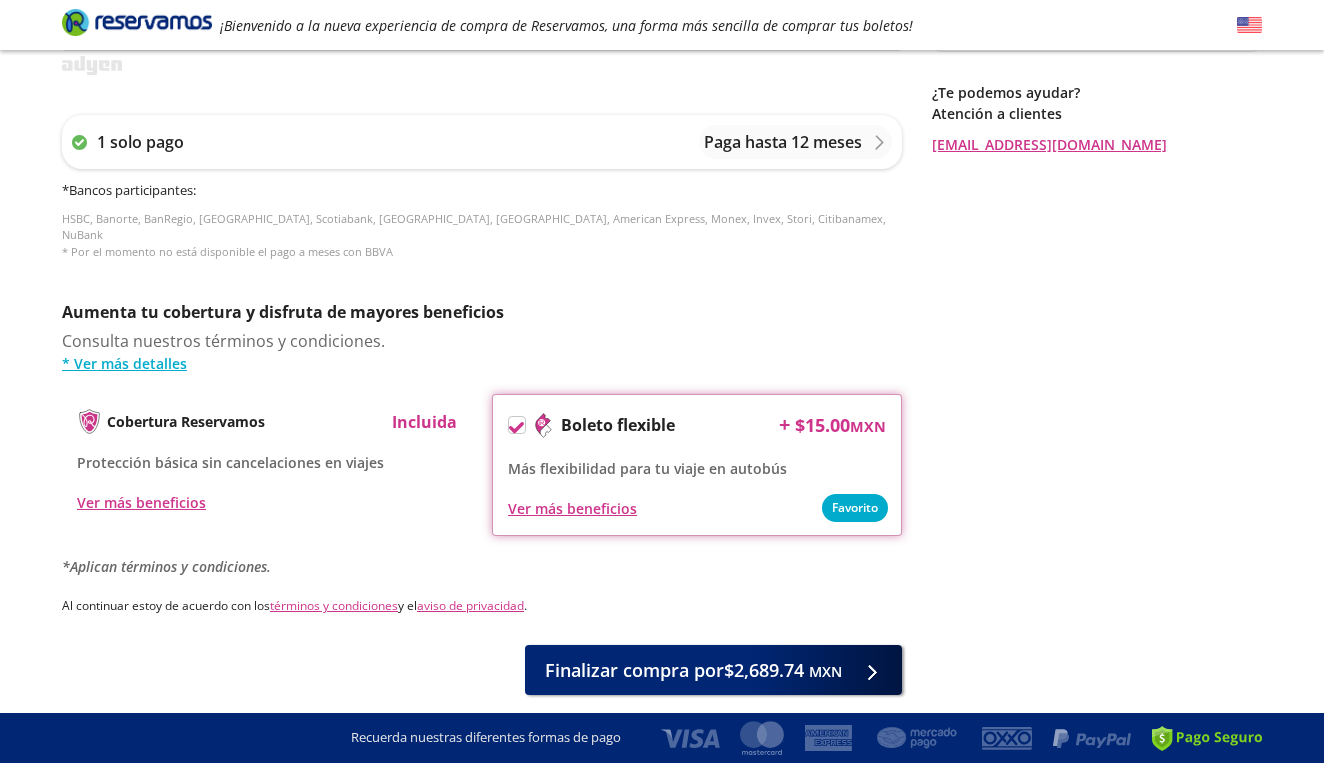 scroll, scrollTop: 786, scrollLeft: 0, axis: vertical 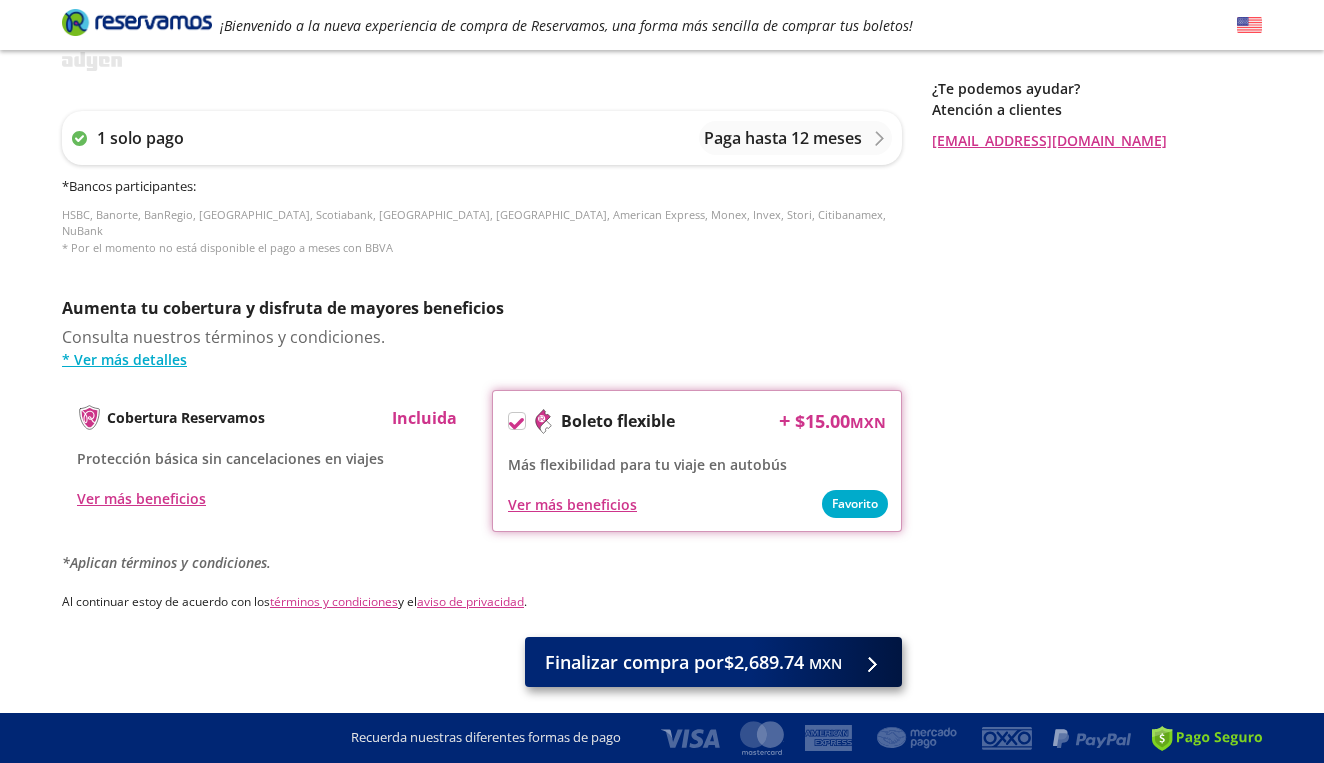 click at bounding box center [867, 662] 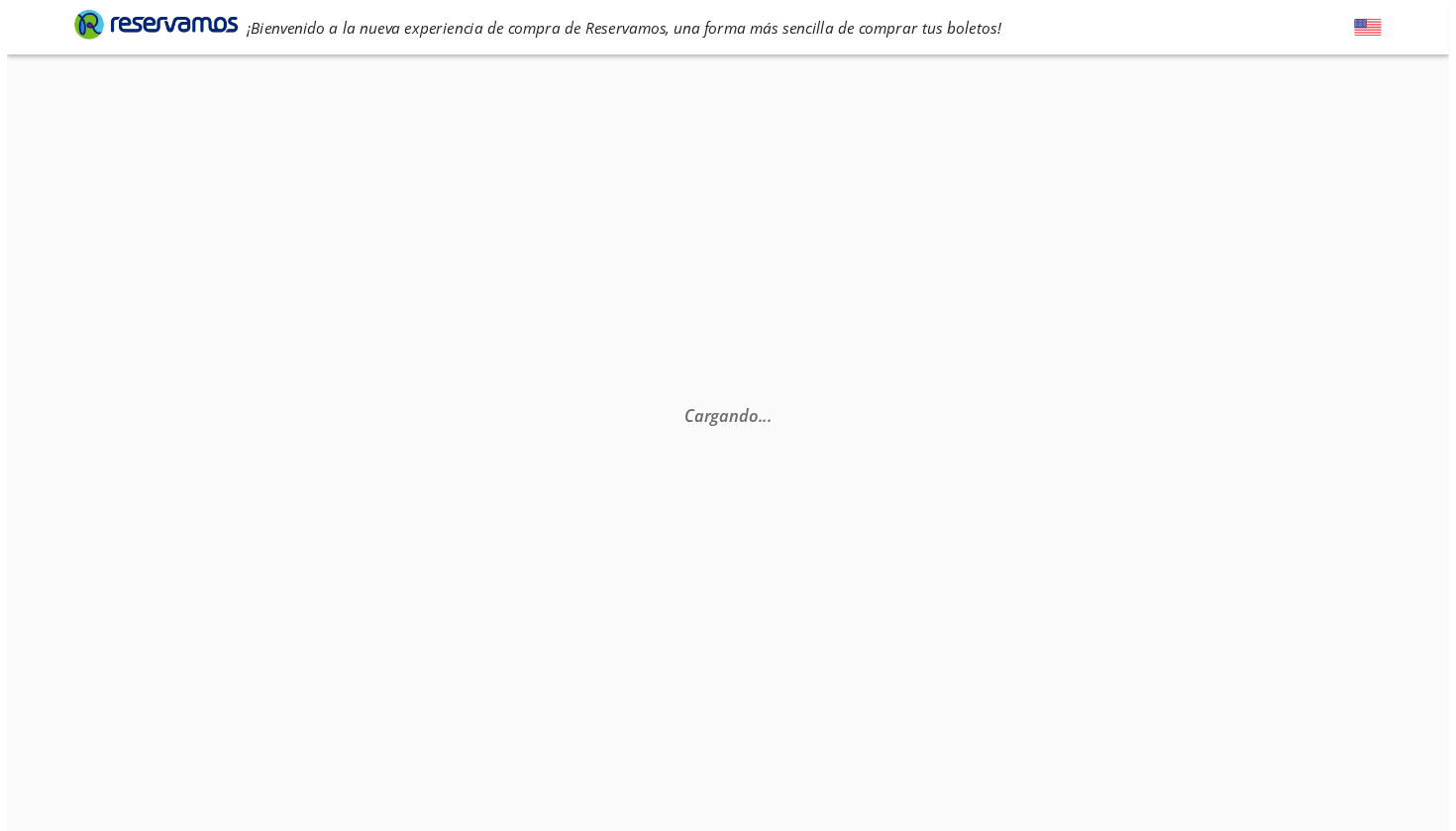 scroll, scrollTop: 0, scrollLeft: 0, axis: both 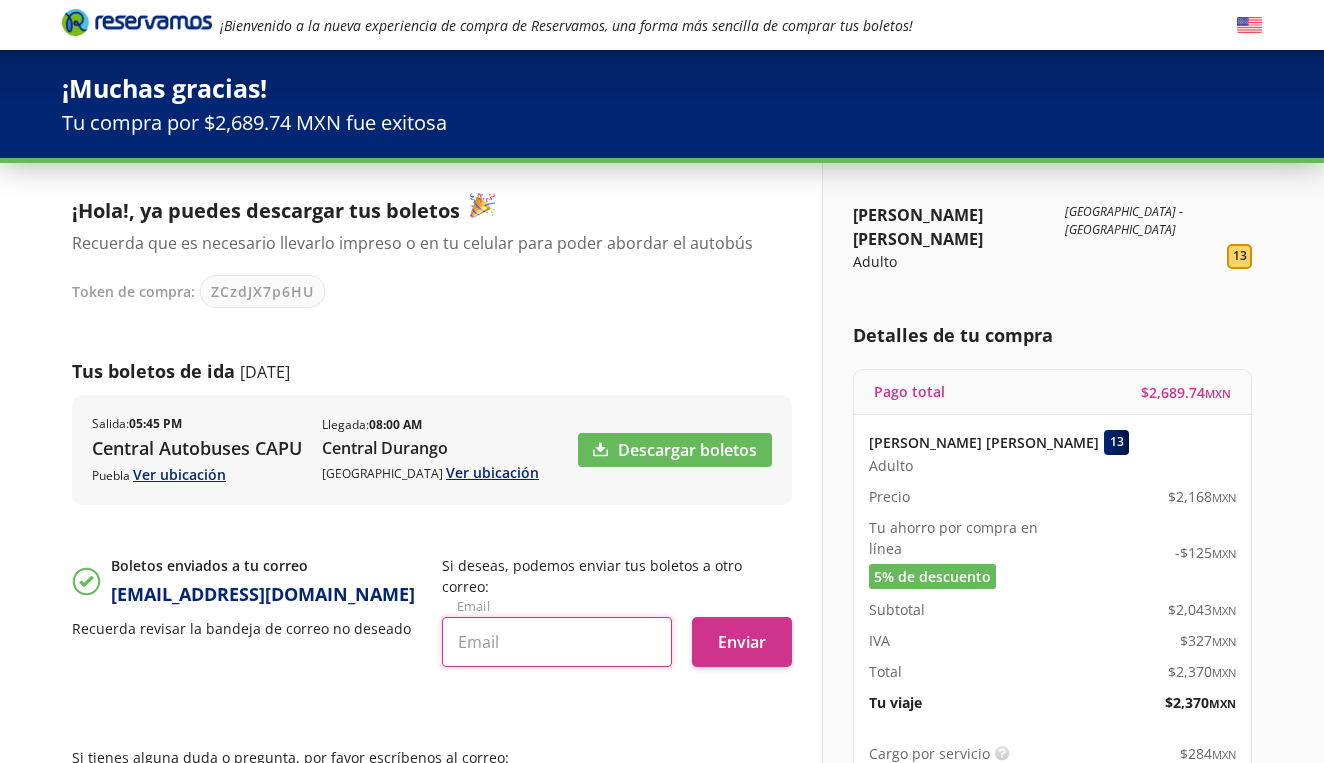 click at bounding box center [557, 642] 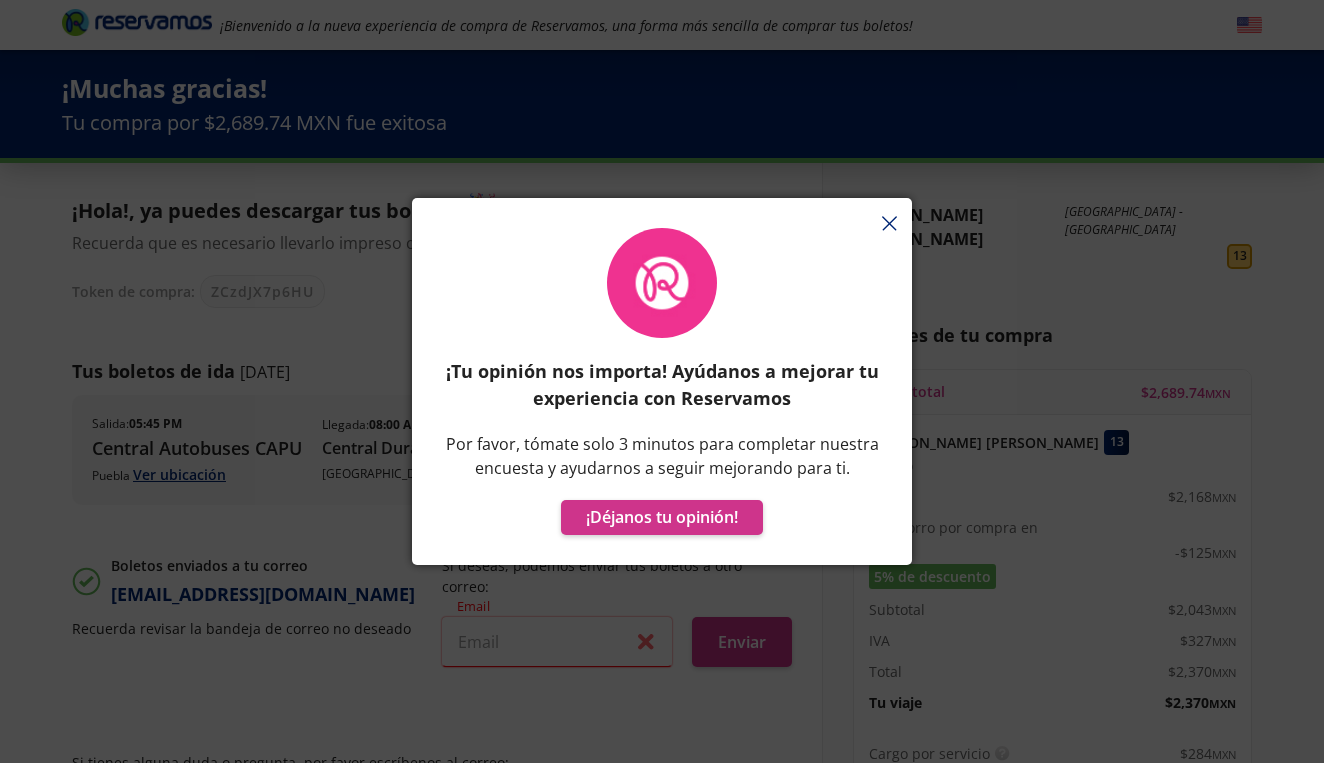 click on "¡Tu opinión nos importa! Ayúdanos a mejorar tu experiencia con Reservamos Por favor, tómate solo 3 minutos para completar nuestra encuesta y ayudarnos a seguir mejorando para ti. ¡Déjanos tu opinión!" at bounding box center [662, 391] 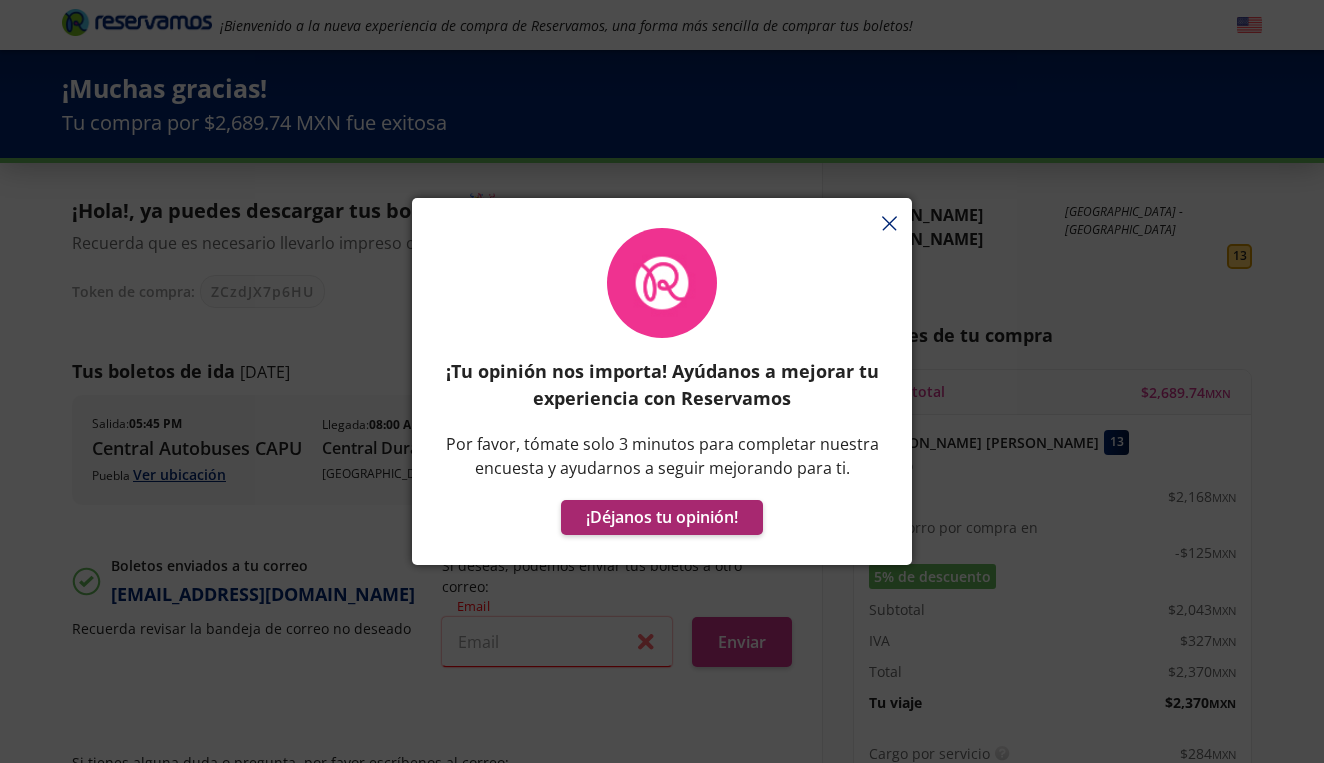 click on "¡Déjanos tu opinión!" at bounding box center [662, 517] 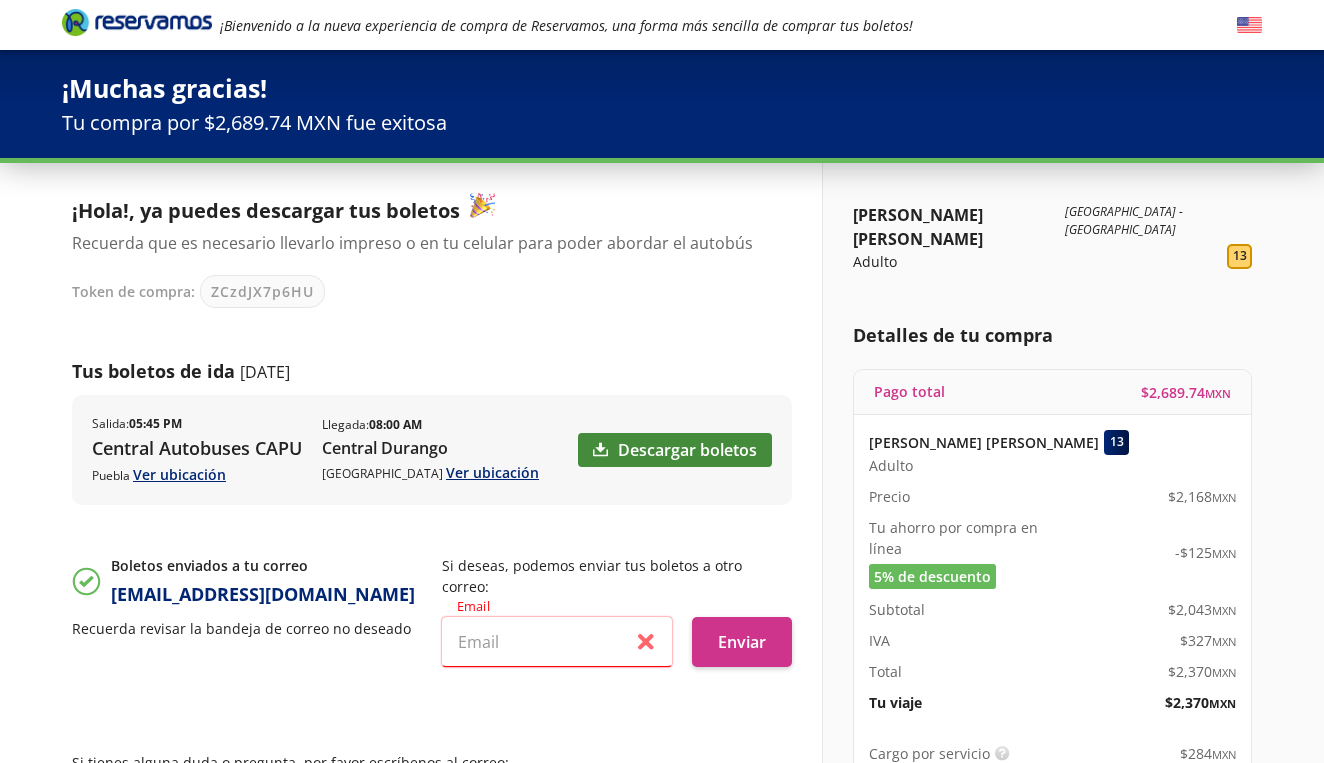 click on "Descargar boletos" at bounding box center (675, 450) 